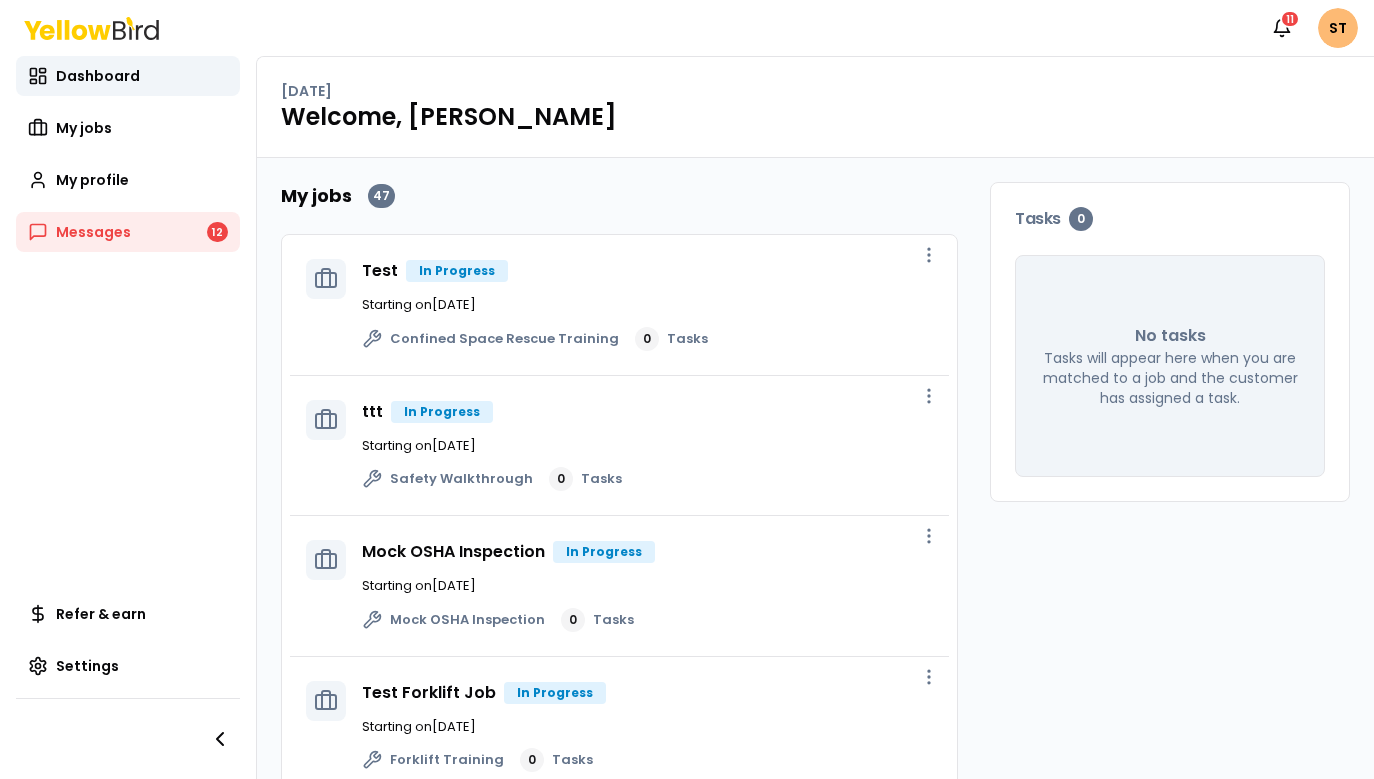 scroll, scrollTop: 0, scrollLeft: 0, axis: both 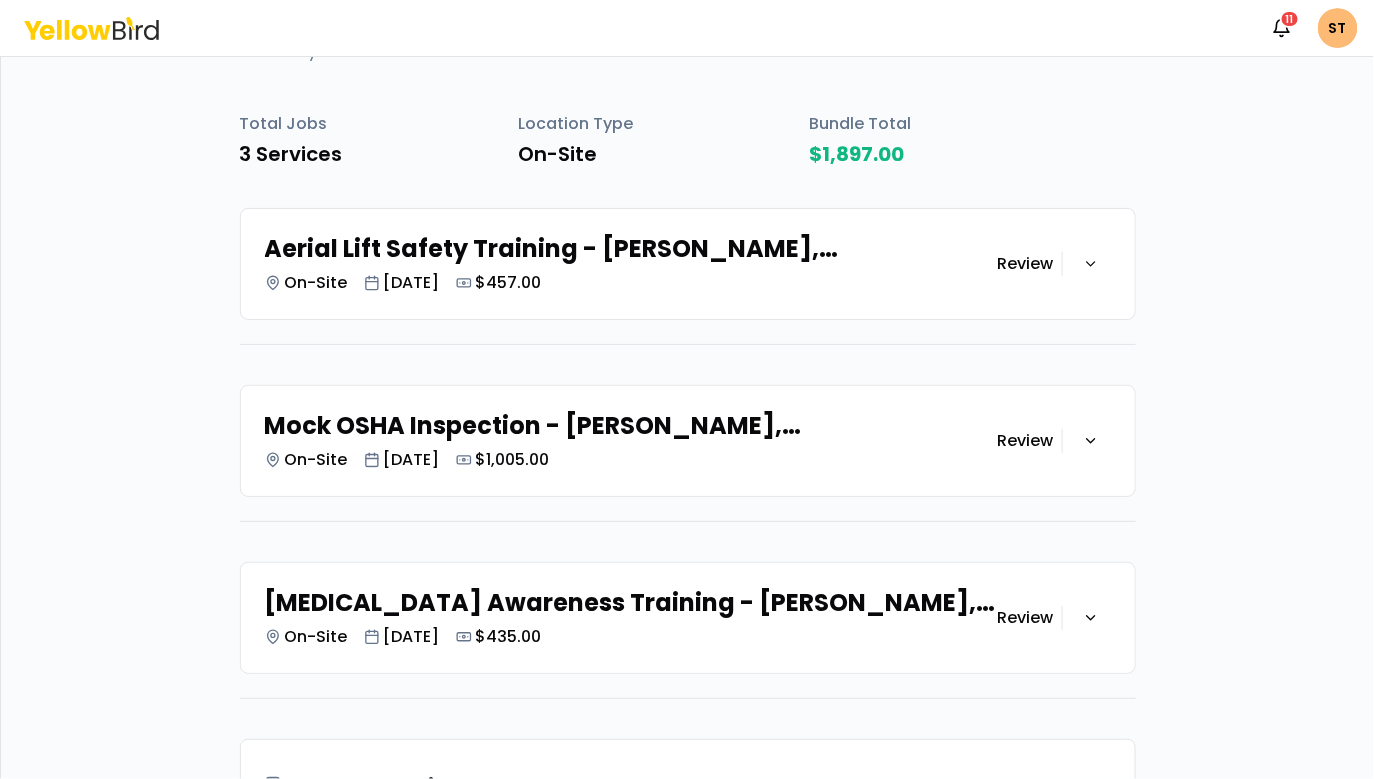 click on "Review" at bounding box center [1026, 264] 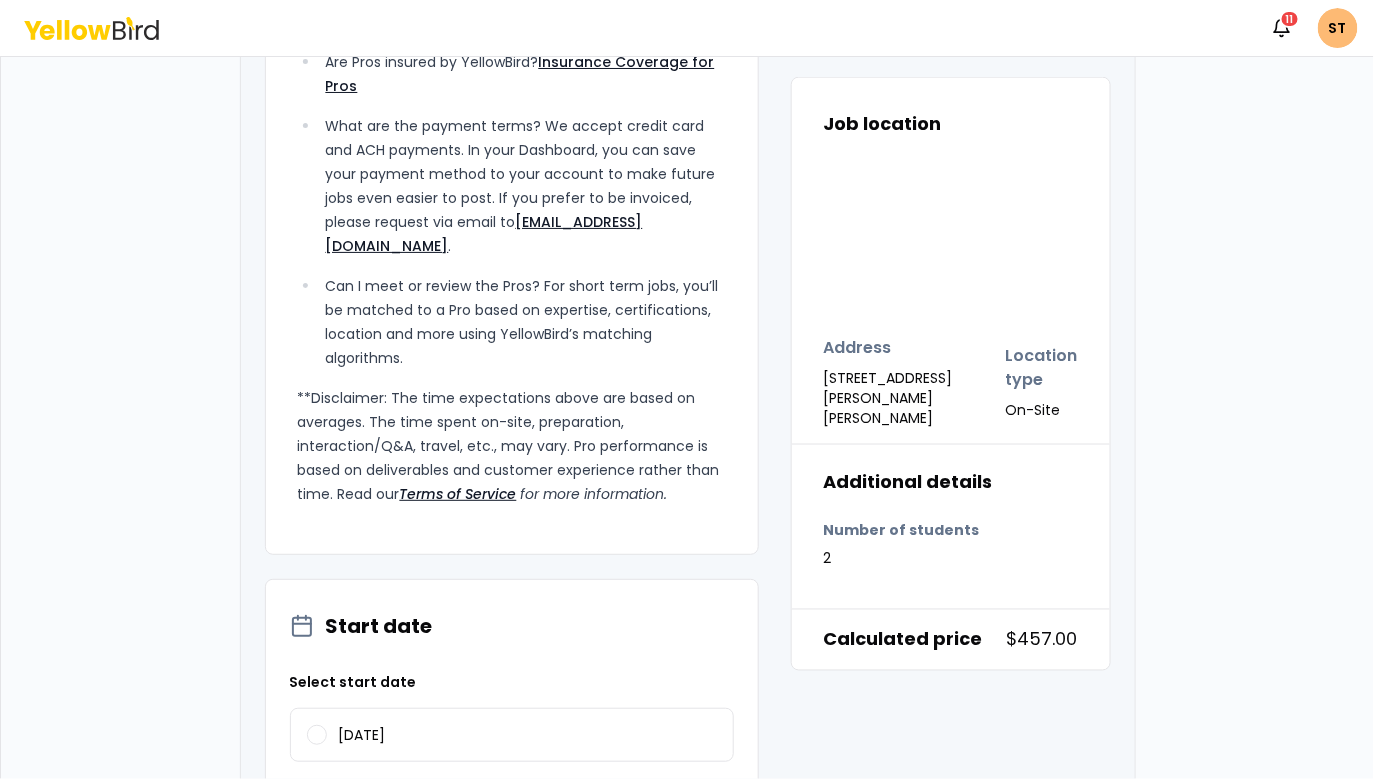 scroll, scrollTop: 850, scrollLeft: 0, axis: vertical 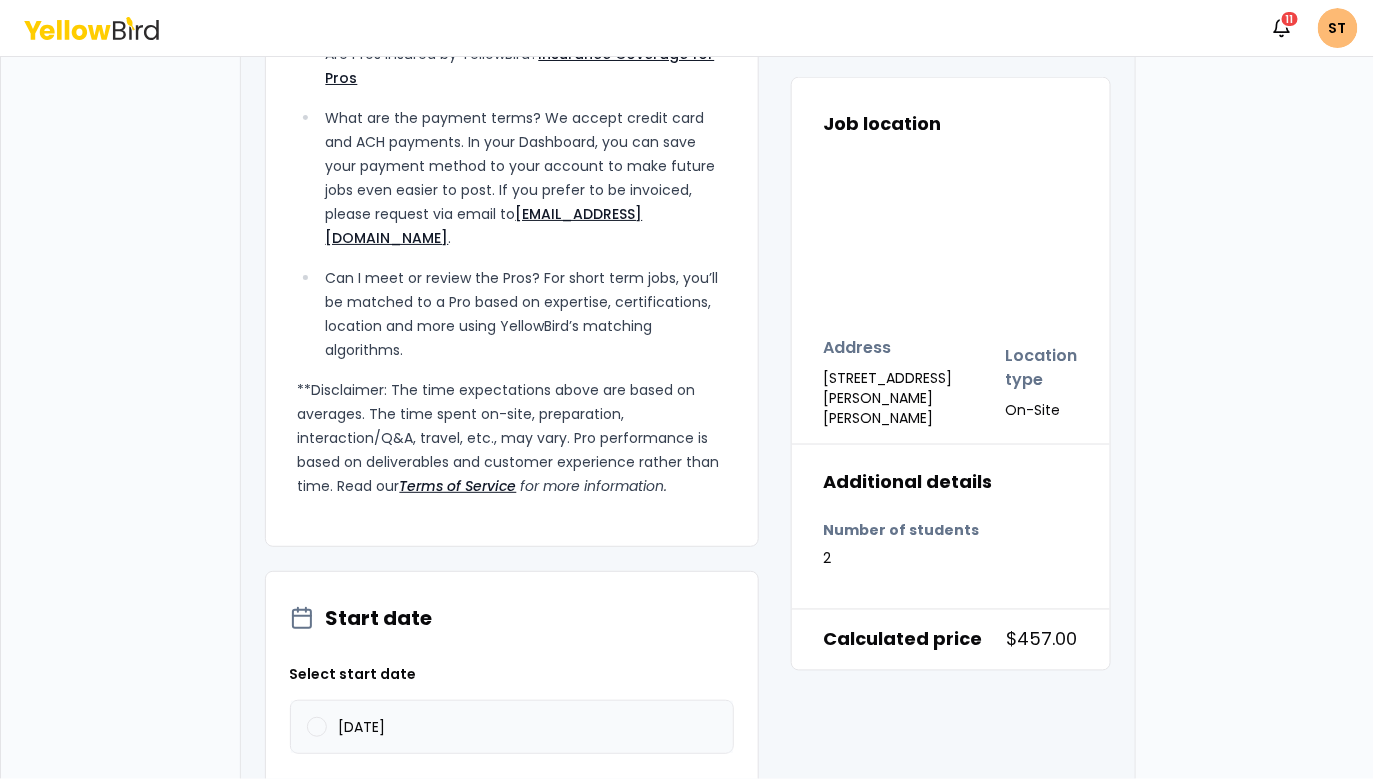 click on "03/26/2025" at bounding box center (512, 727) 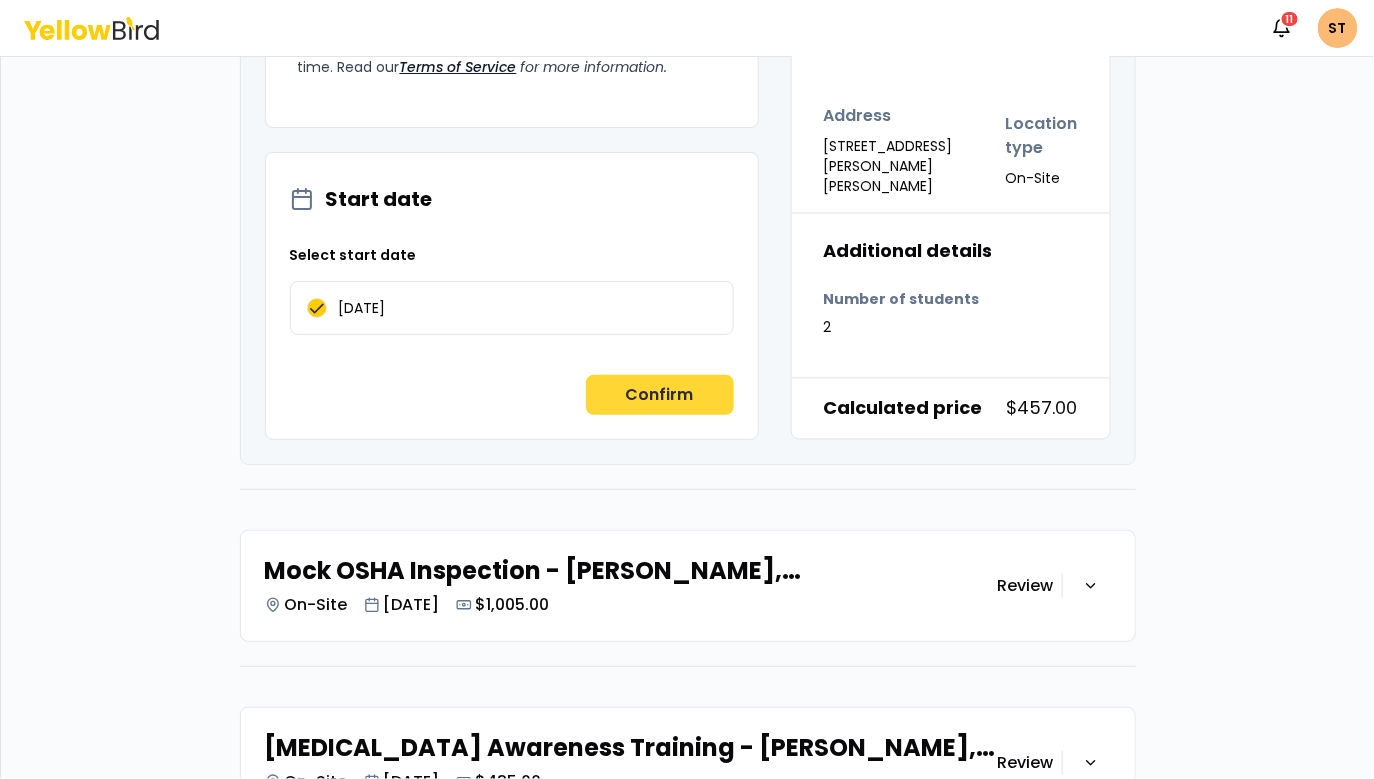 click on "Confirm" at bounding box center [660, 395] 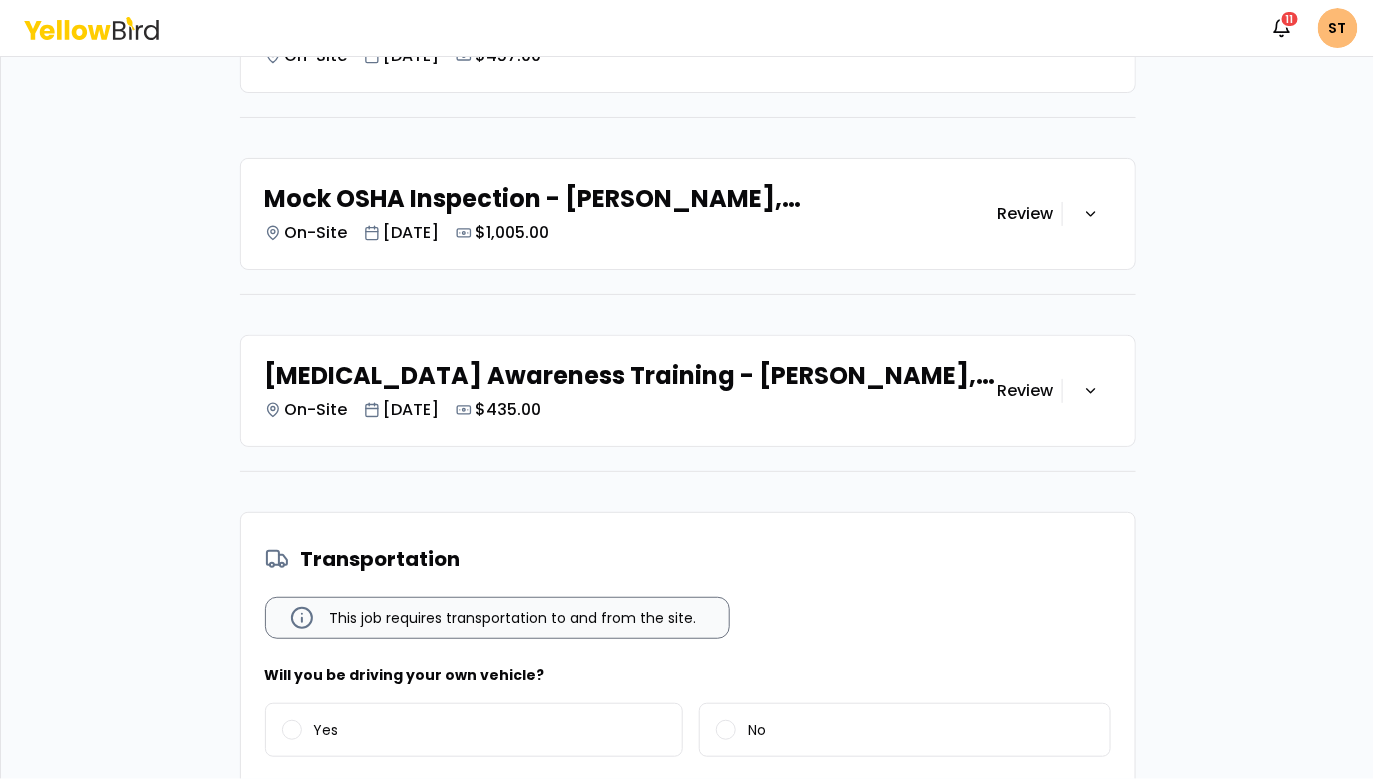 scroll, scrollTop: 447, scrollLeft: 0, axis: vertical 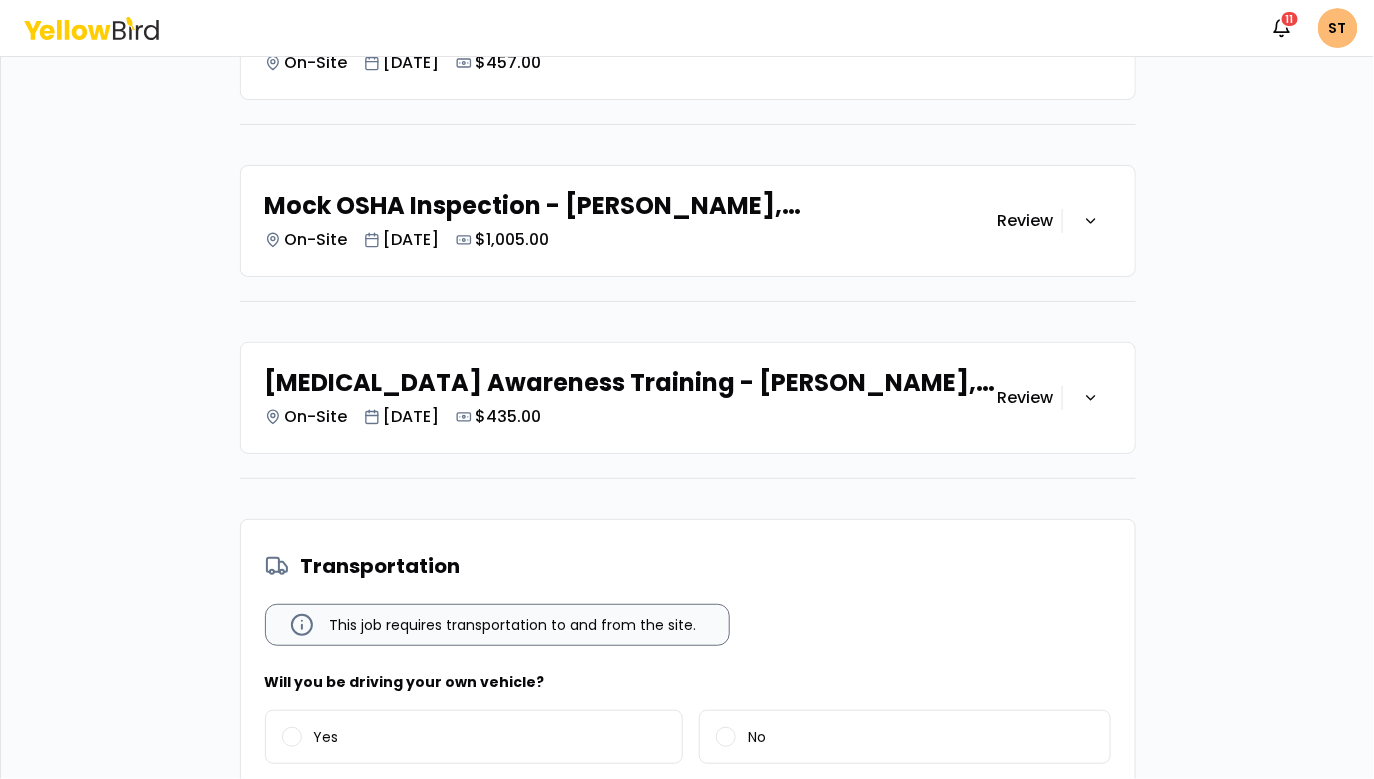 click on "Mock OSHA Inspection - Strunk, KY On-Site Mar 27, 2025 $1,005.00" at bounding box center (631, 221) 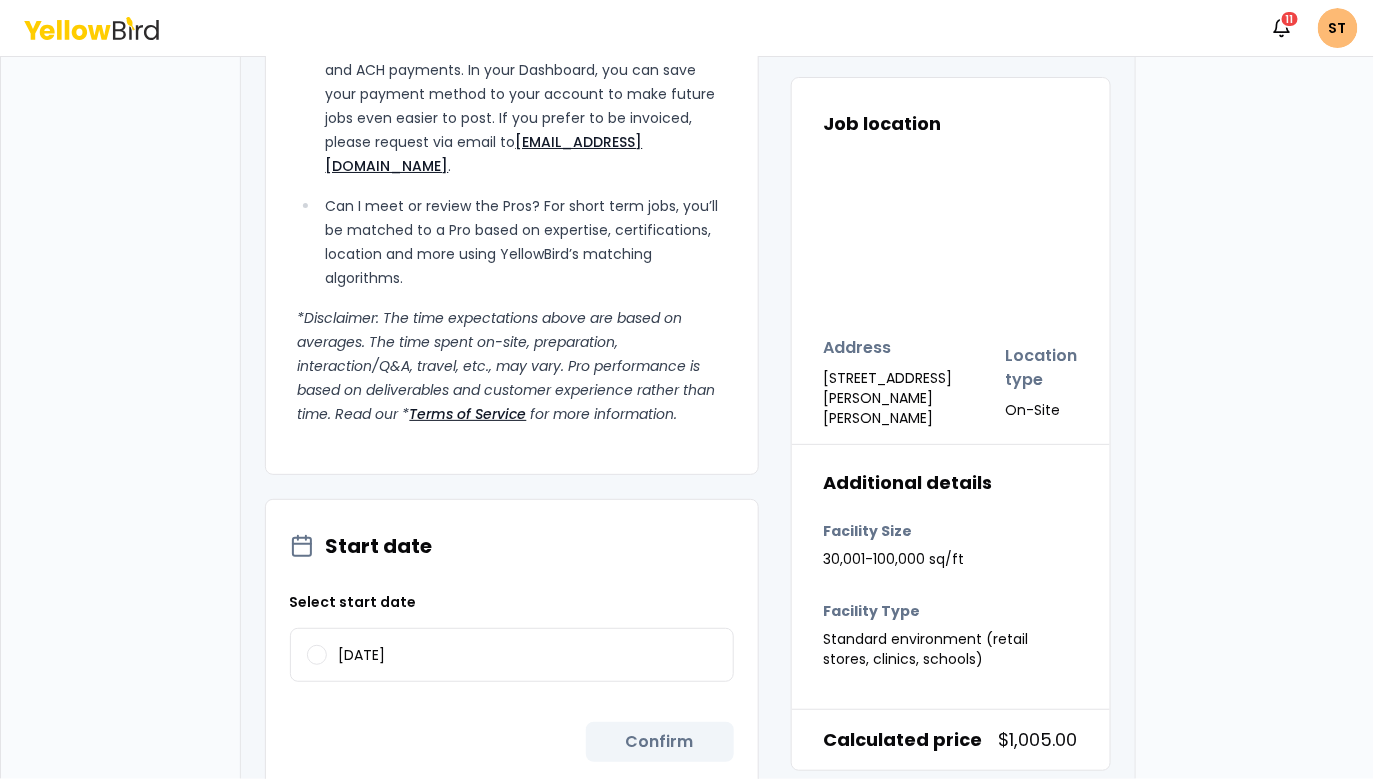 scroll, scrollTop: 2537, scrollLeft: 0, axis: vertical 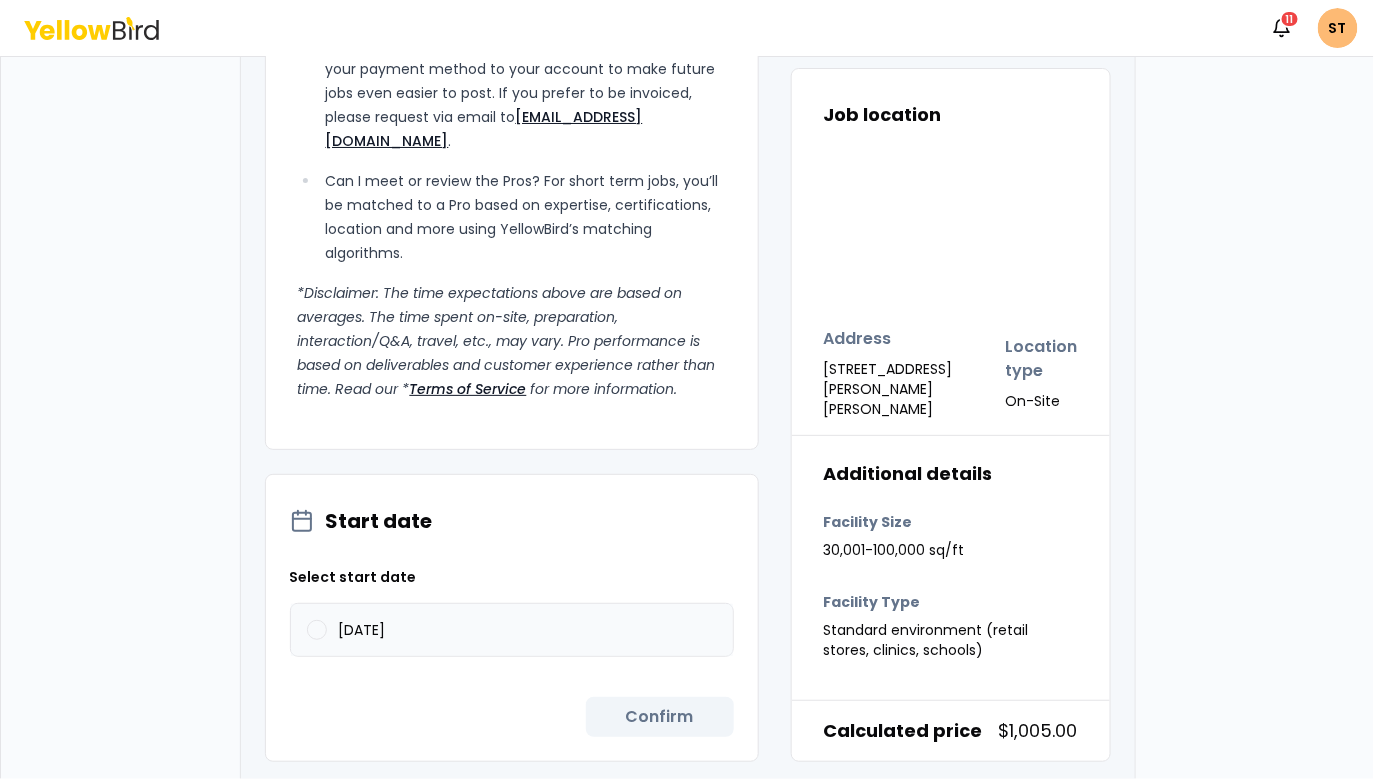click on "03/27/2025" at bounding box center (512, 630) 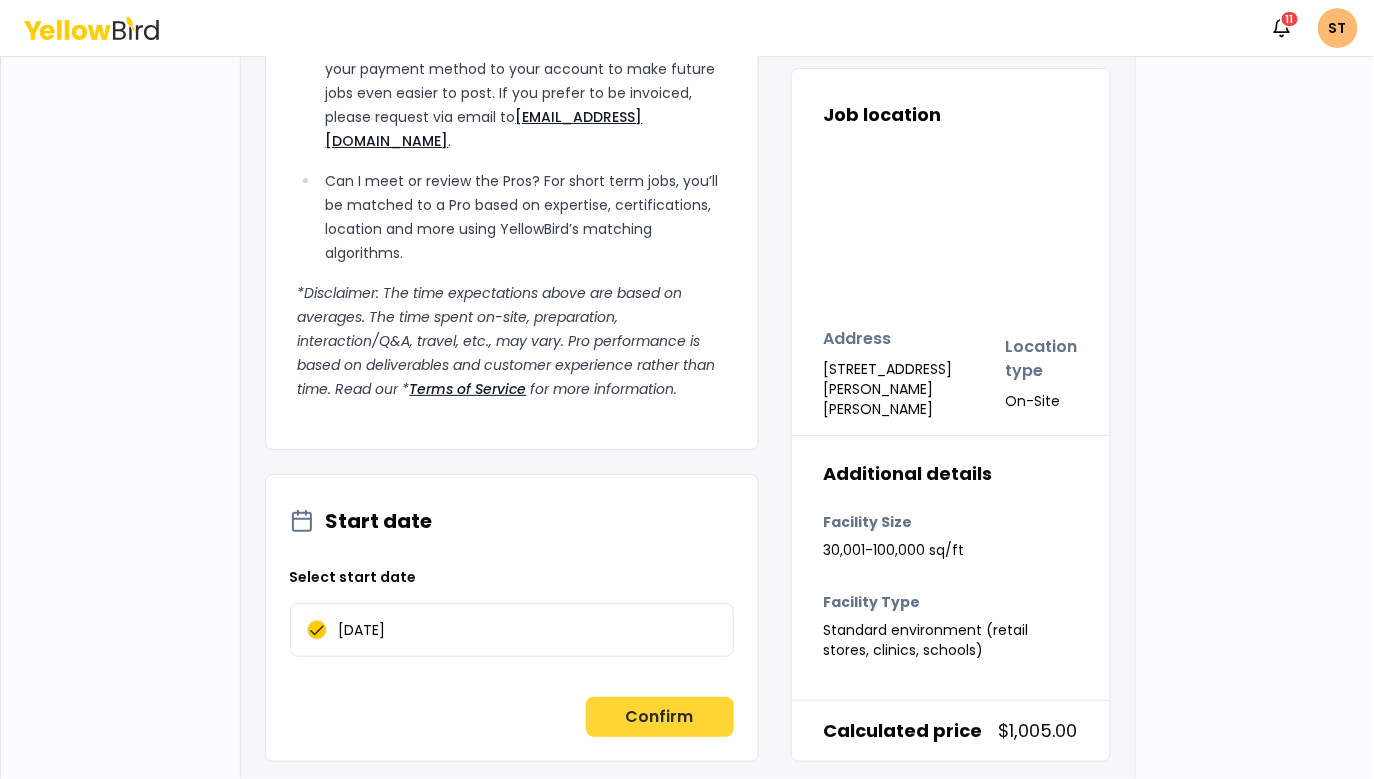 click on "Confirm" at bounding box center (660, 717) 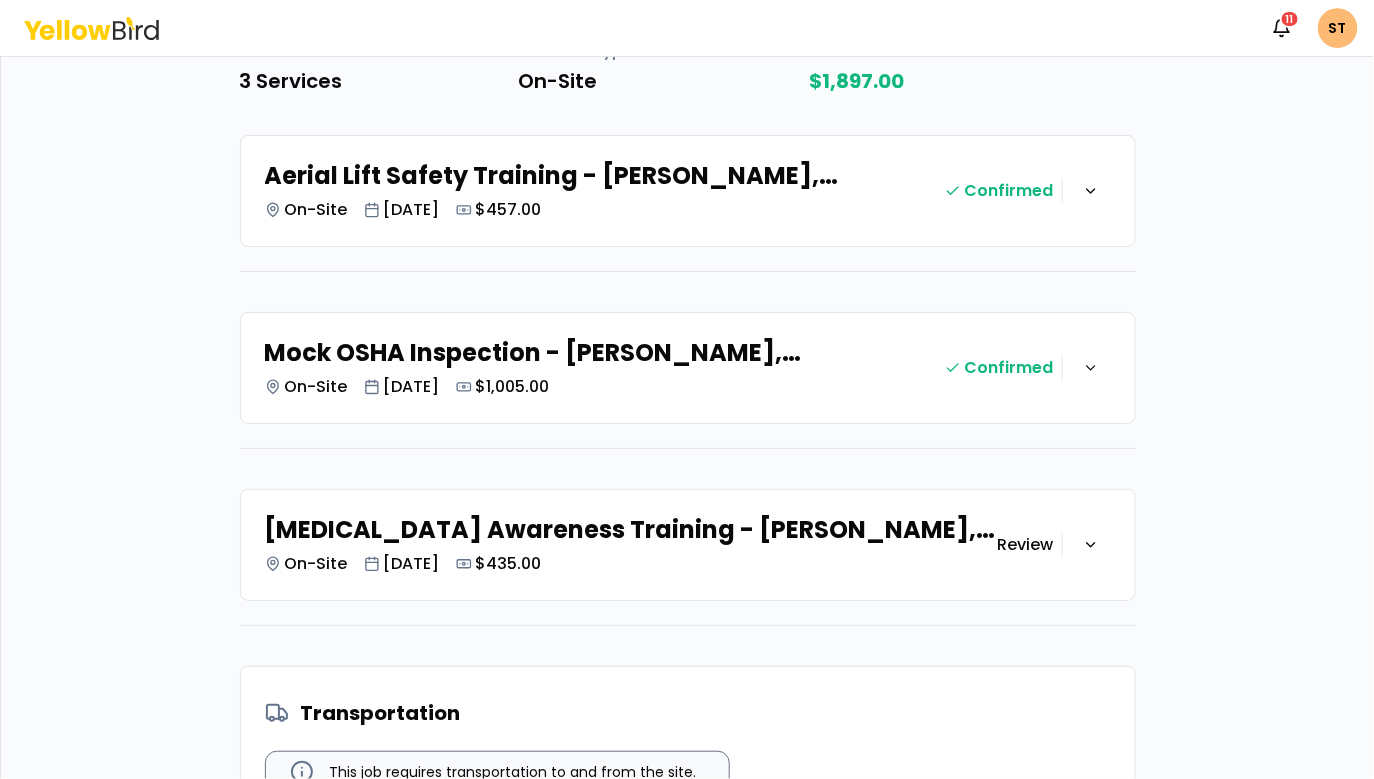 scroll, scrollTop: 415, scrollLeft: 0, axis: vertical 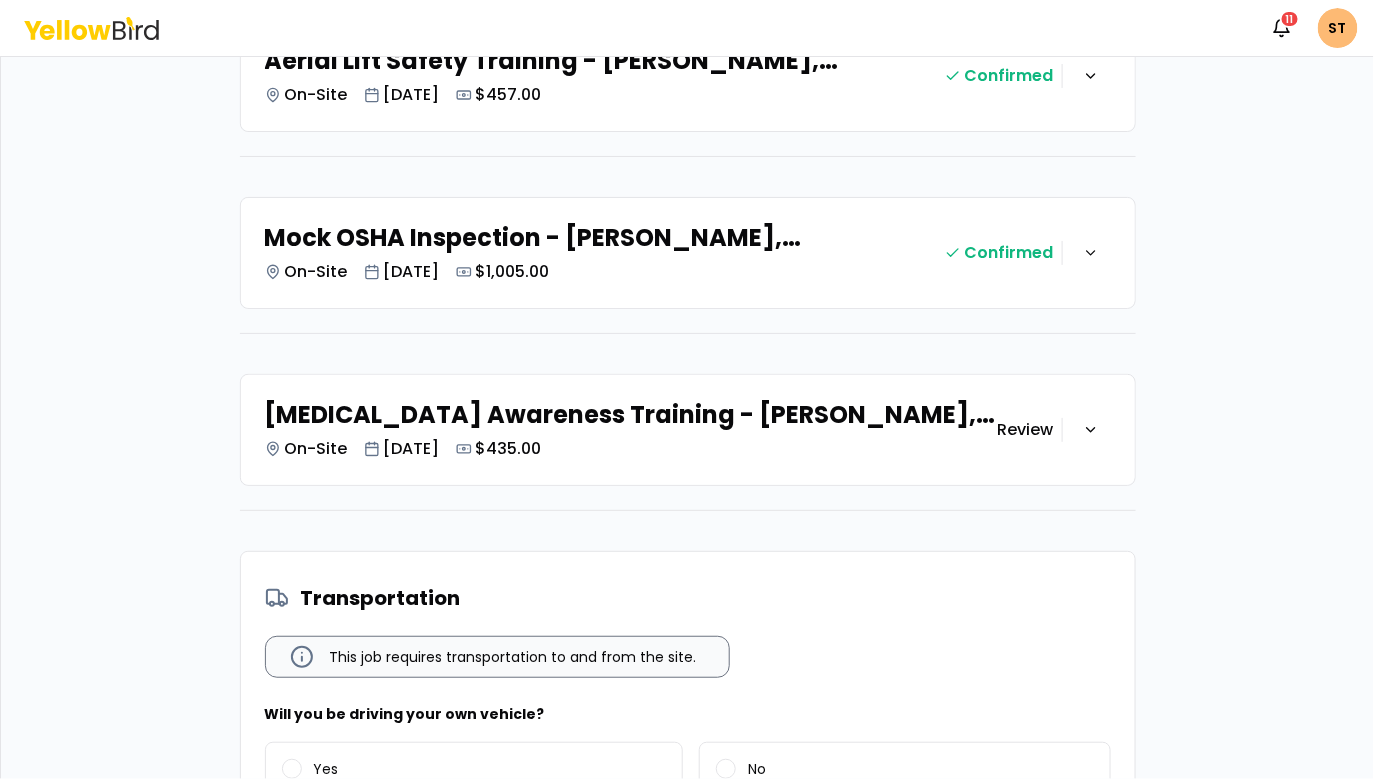 click on "Ammonia Awareness Training - Strunk, KY On-Site Mar 28, 2025 $435.00" at bounding box center (631, 430) 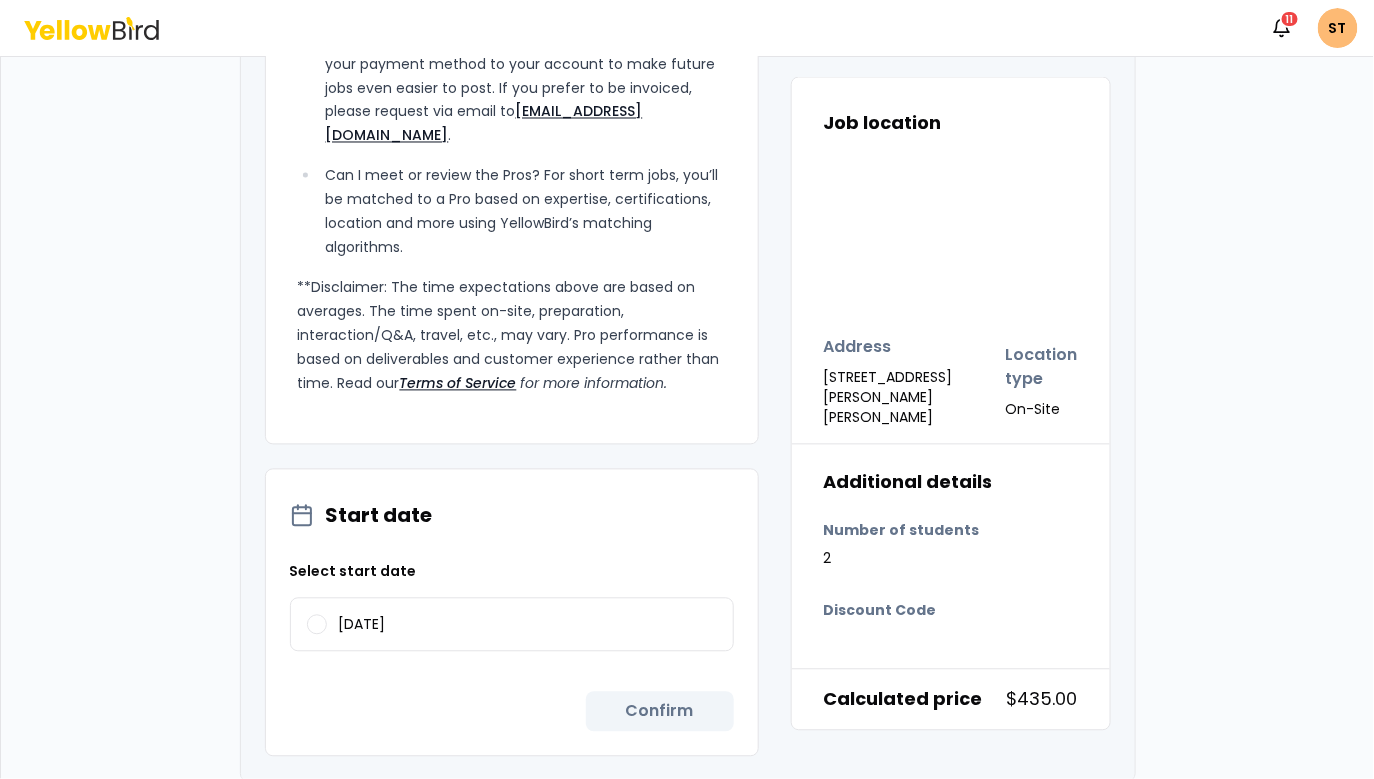 scroll, scrollTop: 1228, scrollLeft: 0, axis: vertical 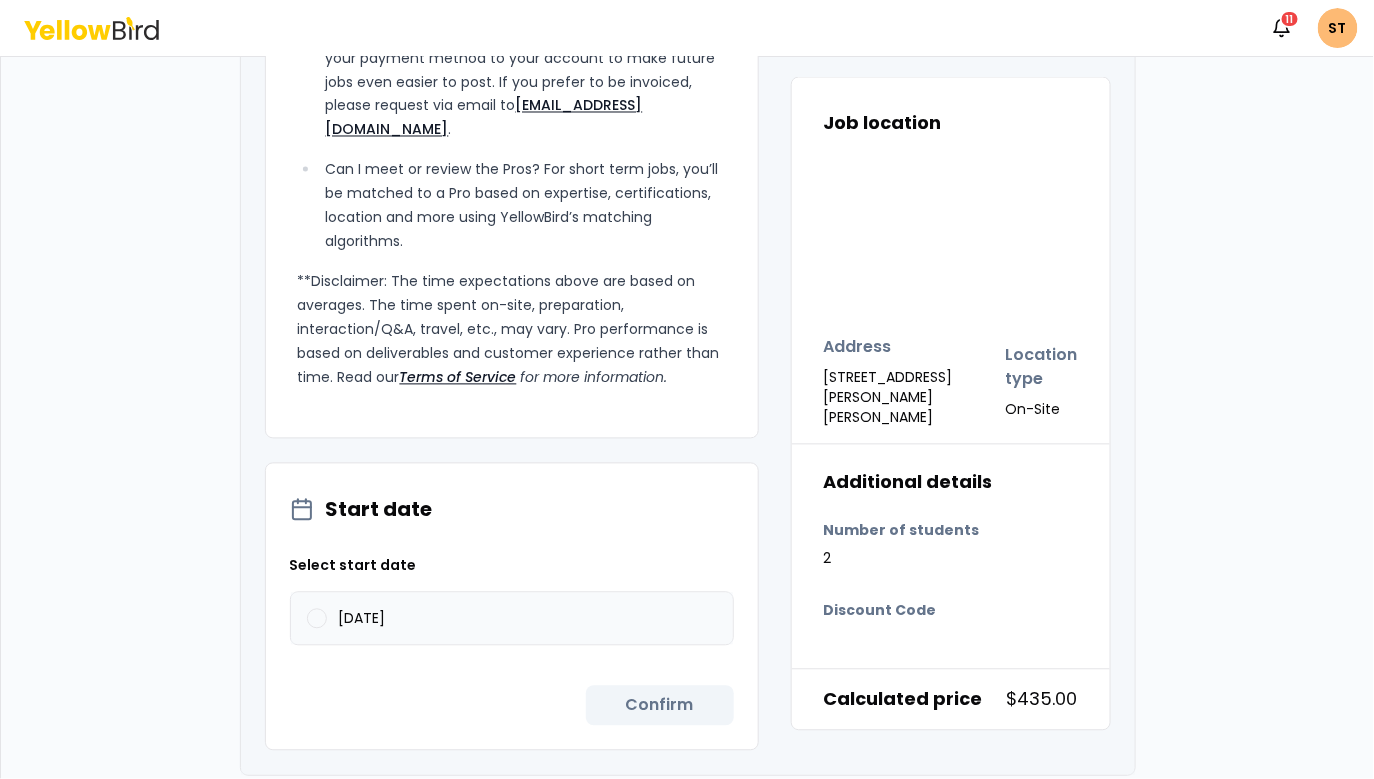 click on "03/28/2025" at bounding box center [512, 619] 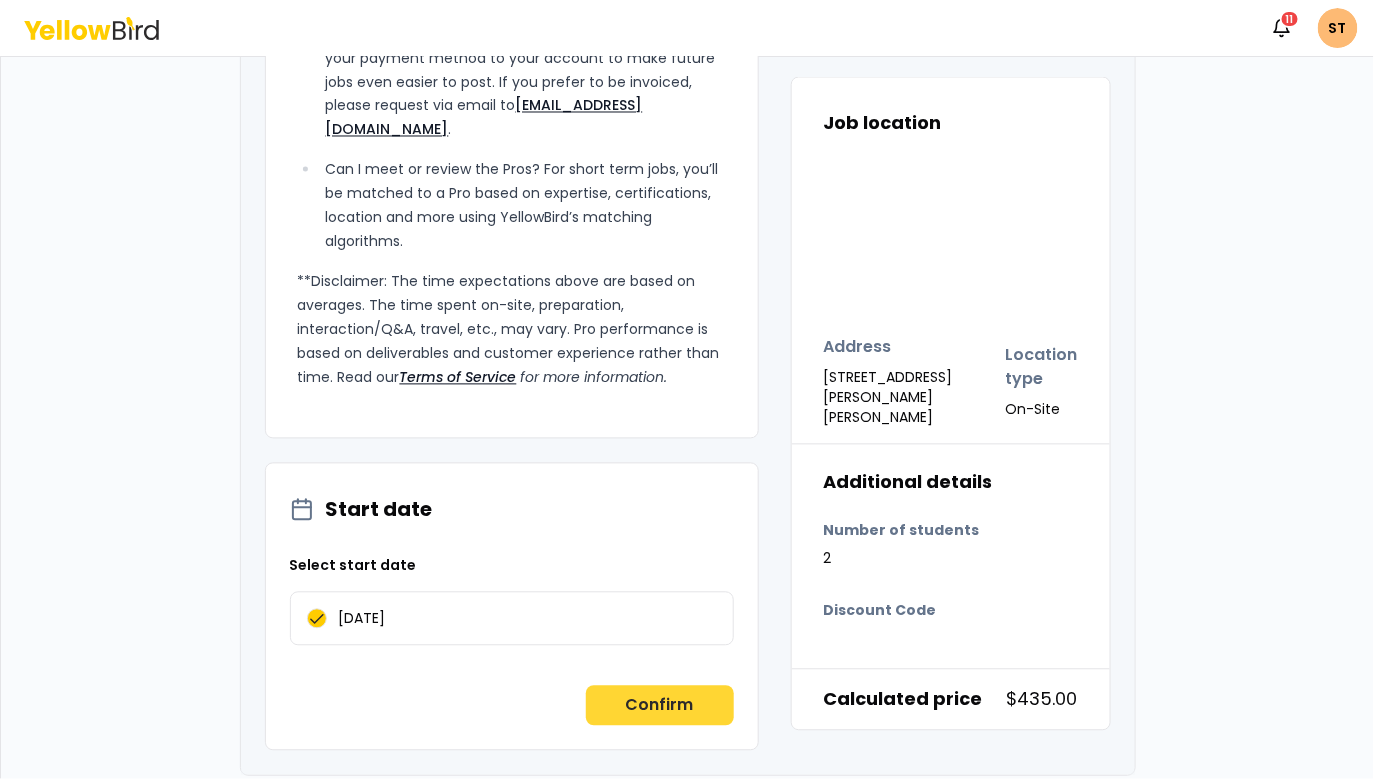 click on "Confirm" at bounding box center (660, 706) 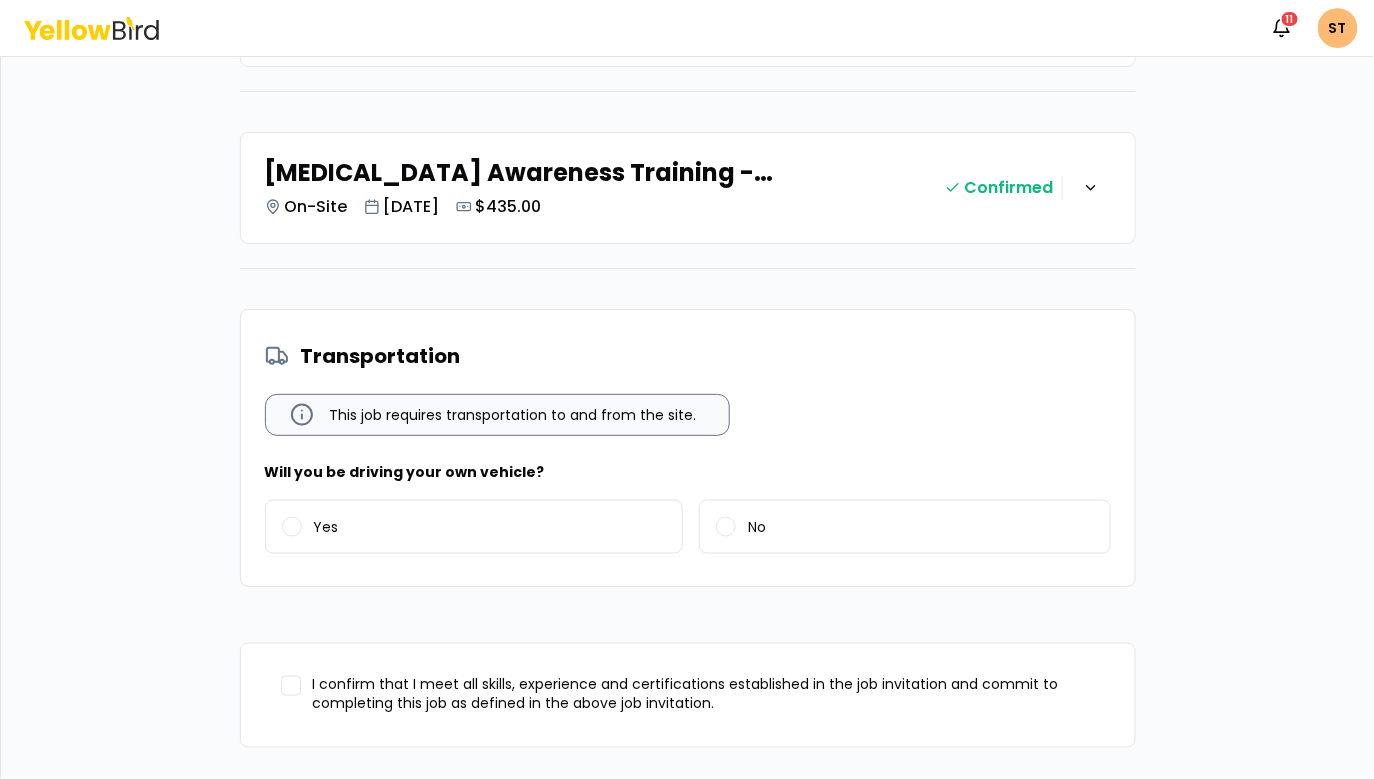 scroll, scrollTop: 675, scrollLeft: 0, axis: vertical 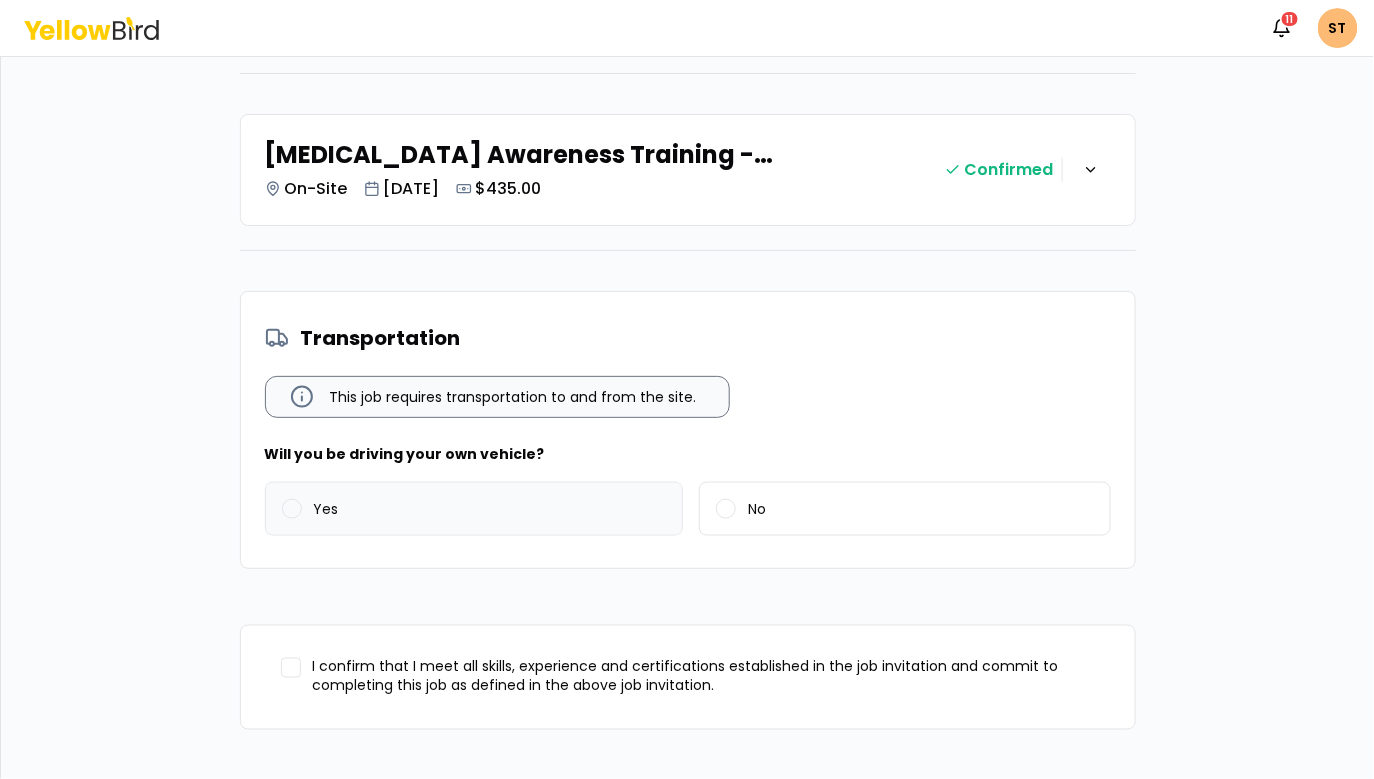 click on "Yes" at bounding box center (474, 509) 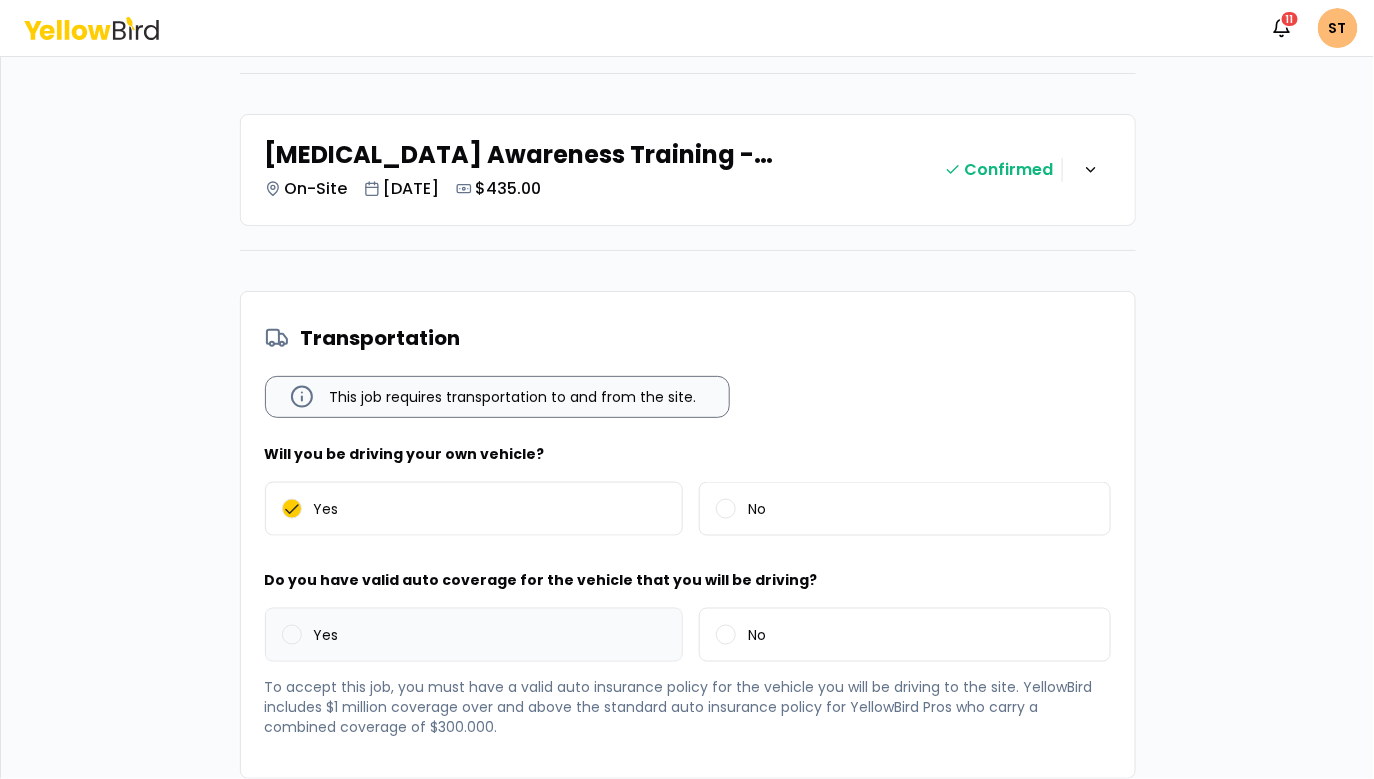 click on "Yes" at bounding box center [474, 635] 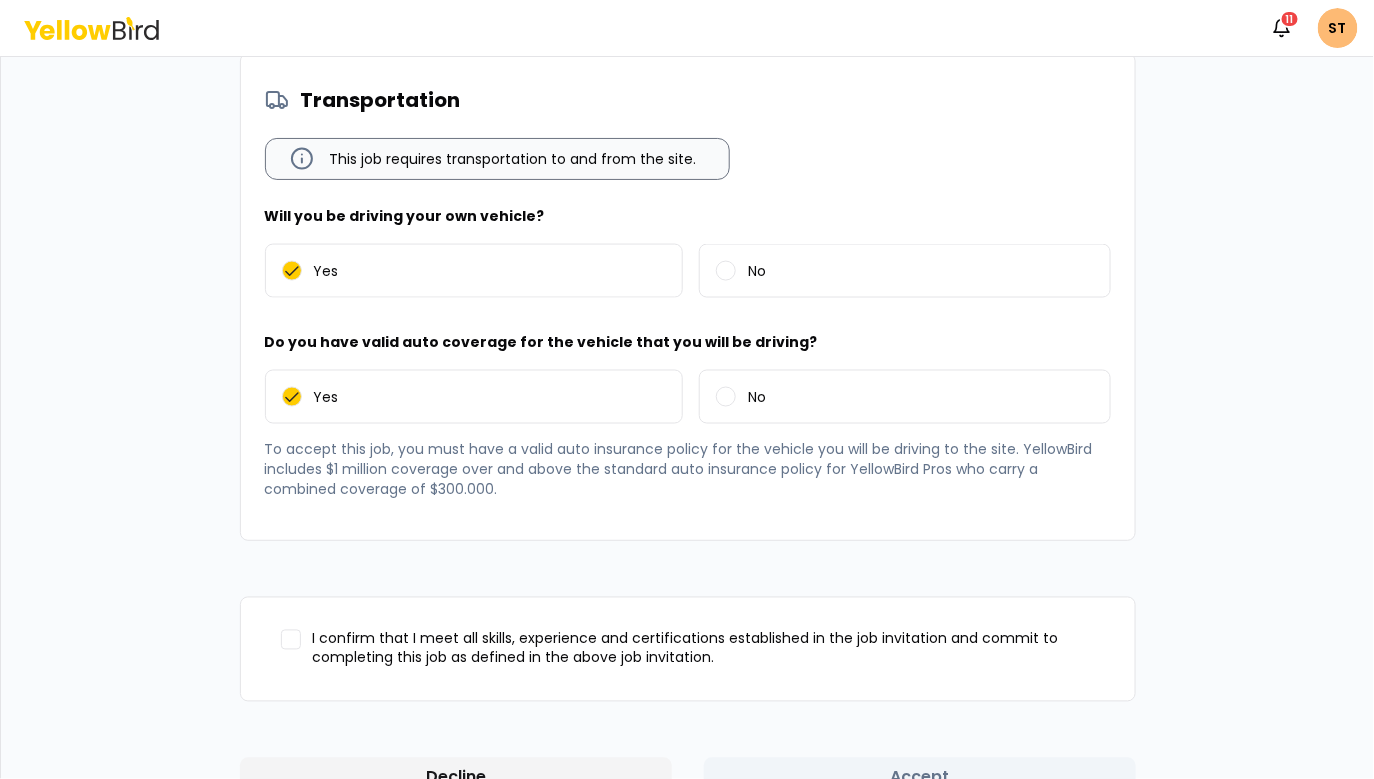 click on "I confirm that I meet all skills, experience and certifications established in the job invitation and commit to completing this job as defined in the above job invitation." at bounding box center (291, 640) 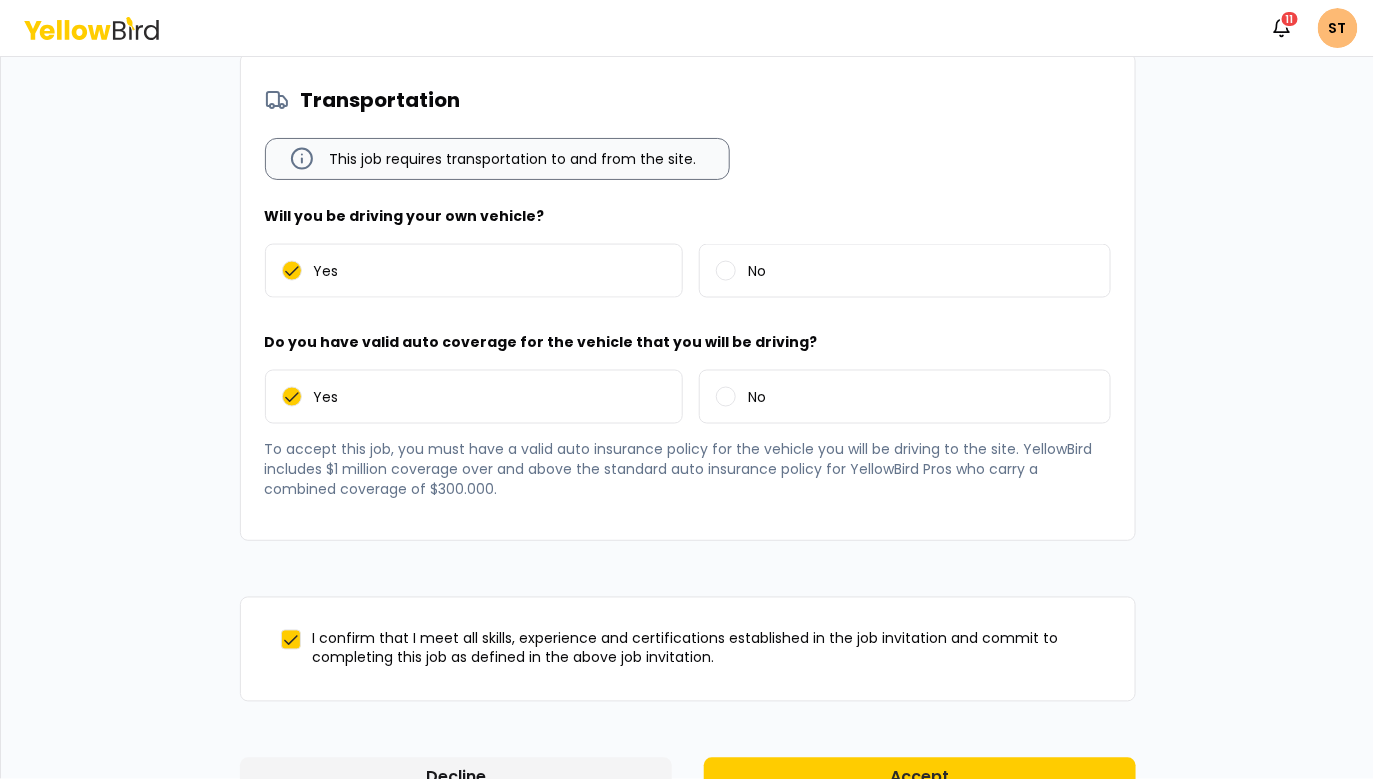 scroll, scrollTop: 953, scrollLeft: 0, axis: vertical 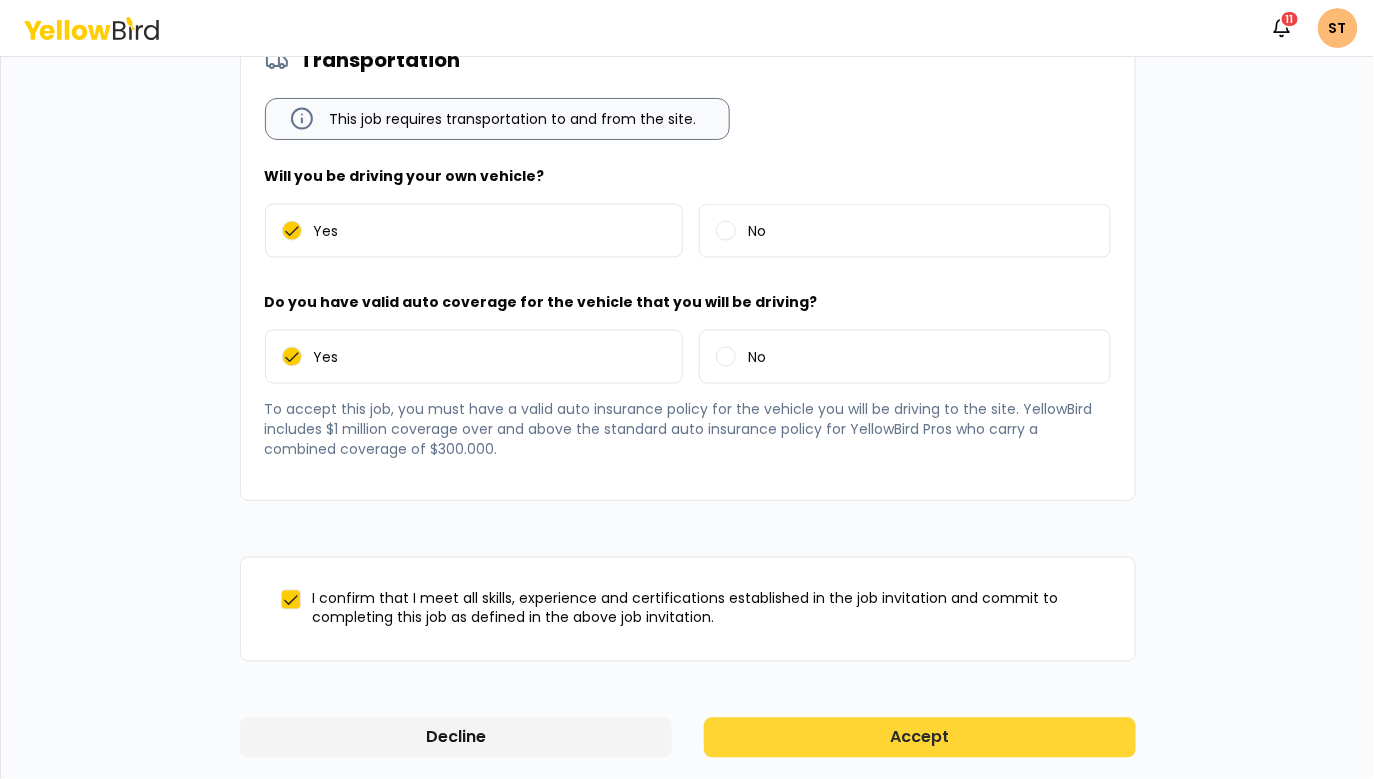 click on "Accept" at bounding box center [920, 738] 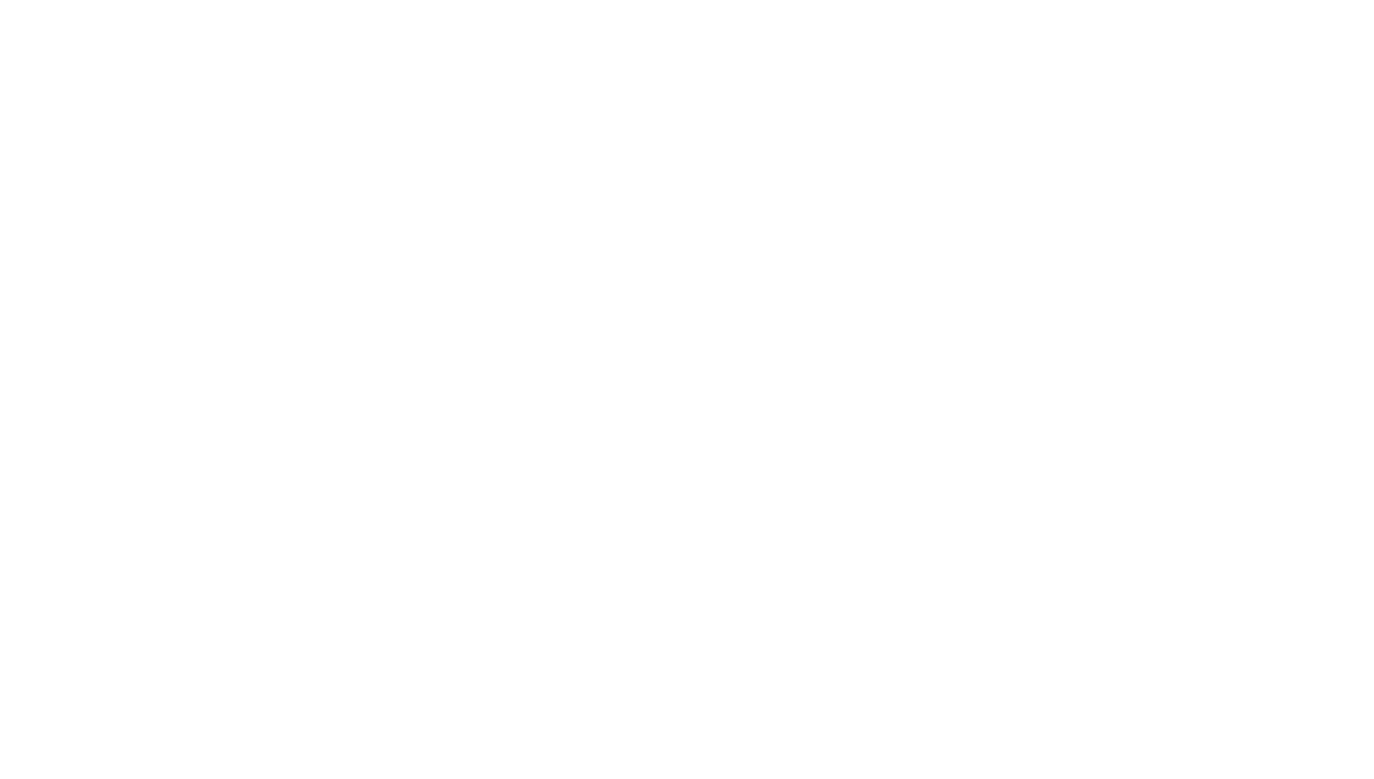 scroll, scrollTop: 0, scrollLeft: 0, axis: both 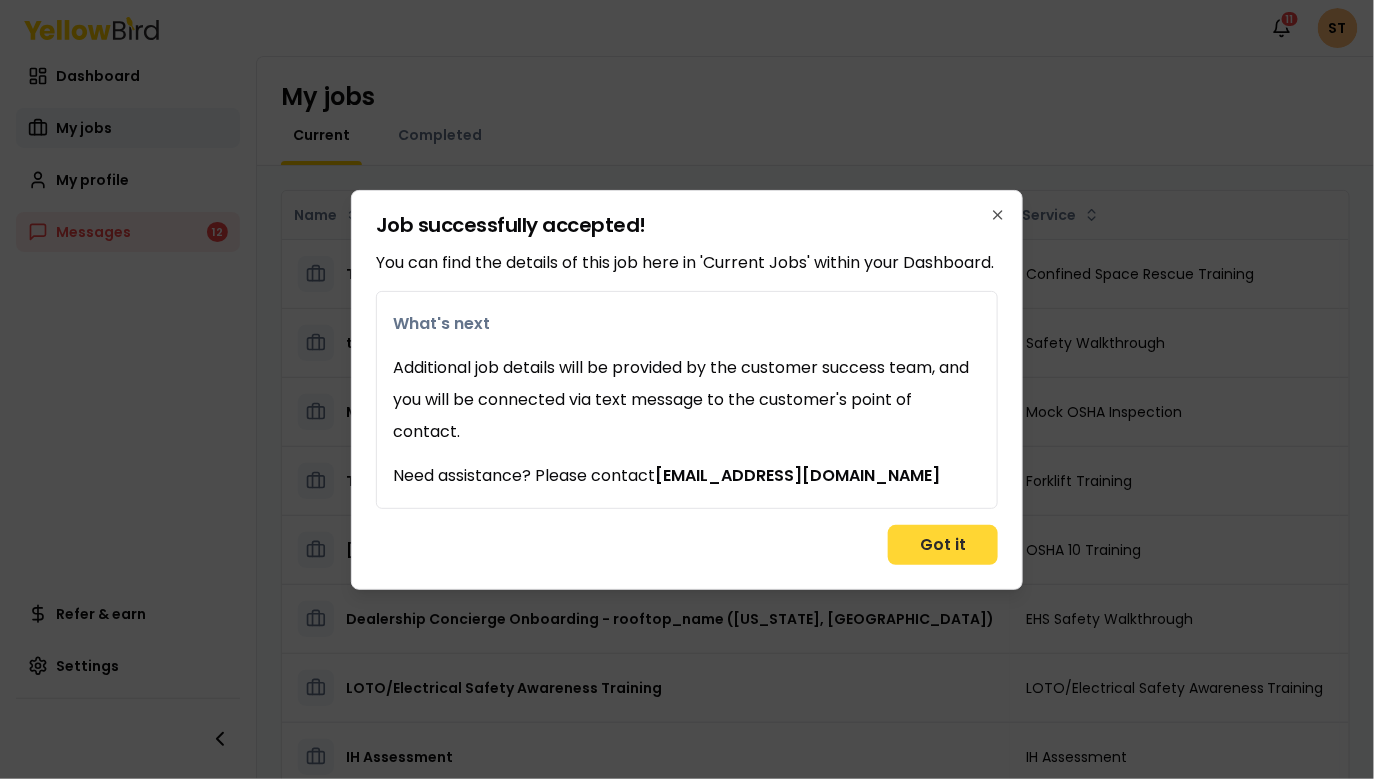click on "Got it" at bounding box center (943, 545) 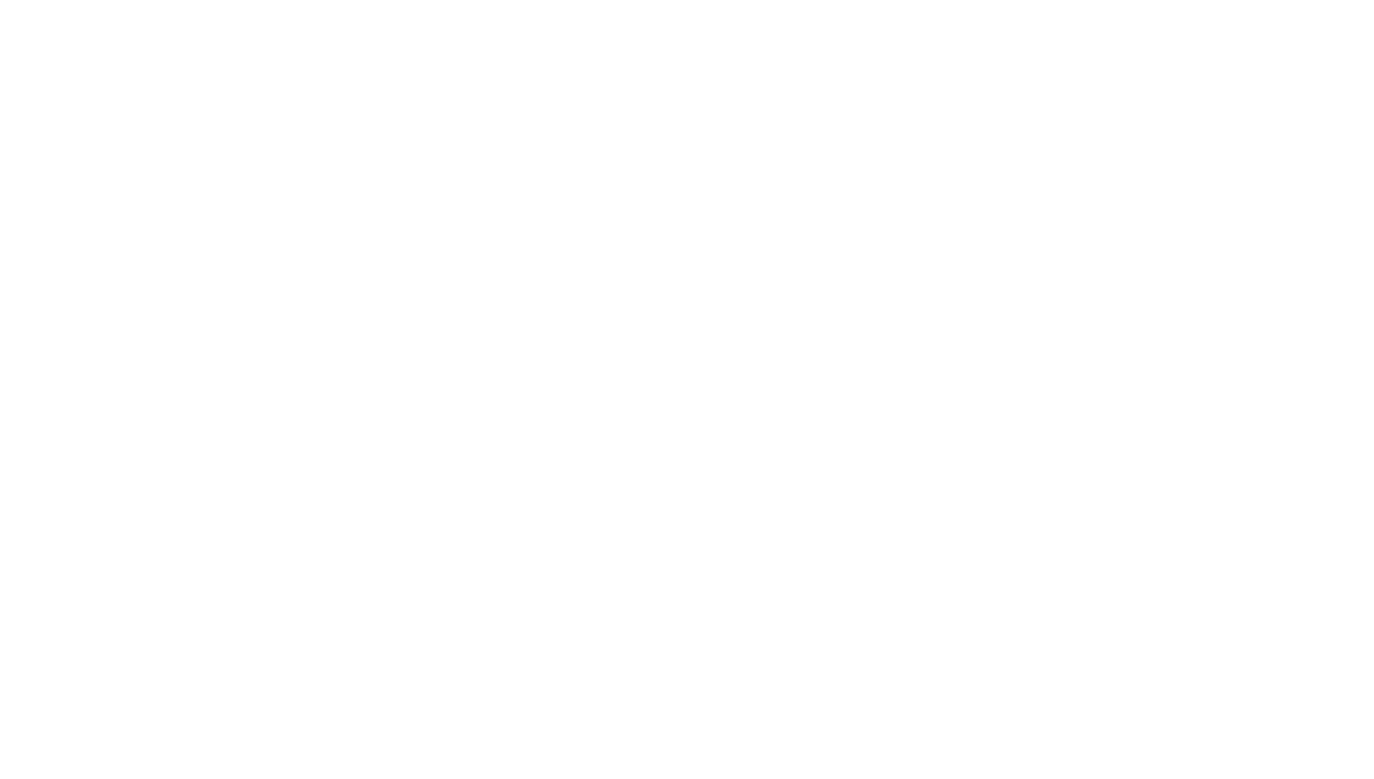scroll, scrollTop: 0, scrollLeft: 0, axis: both 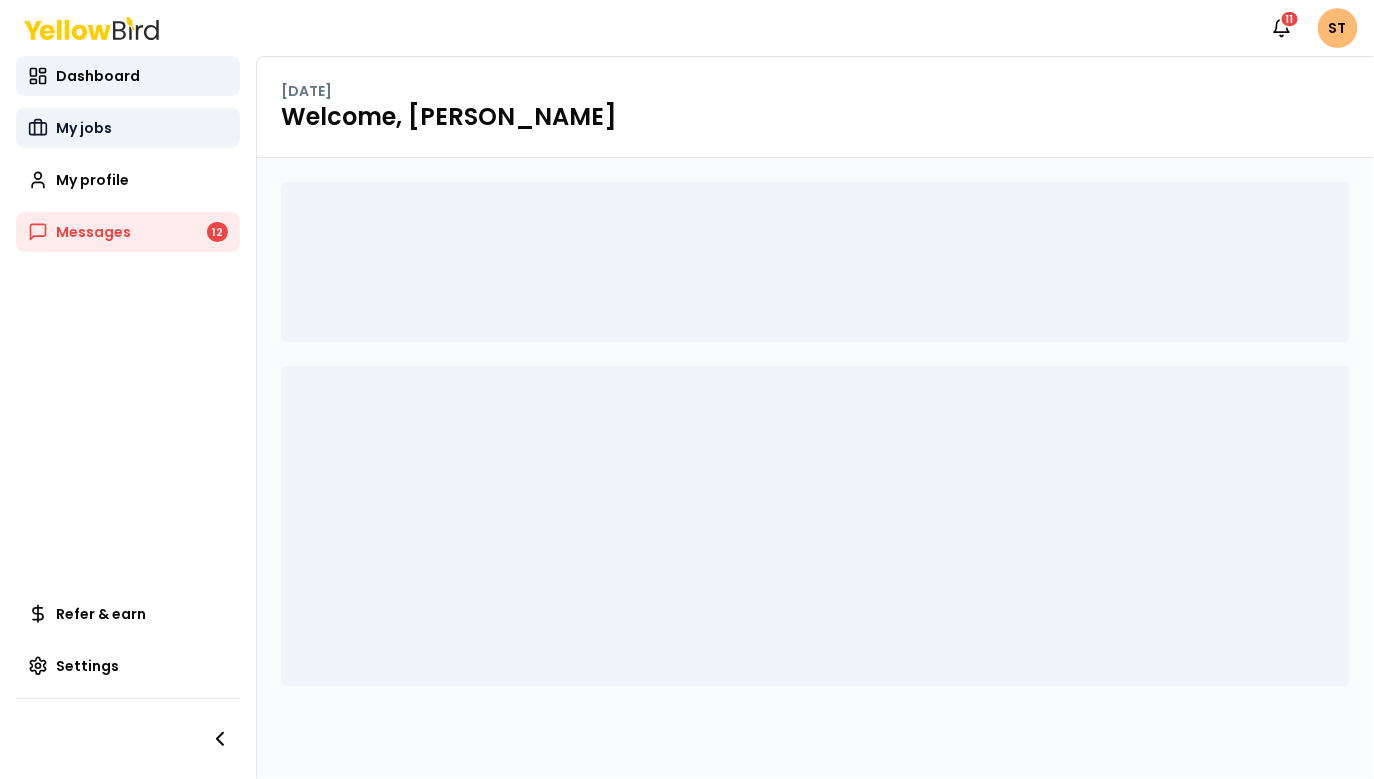 click on "My jobs" at bounding box center [128, 128] 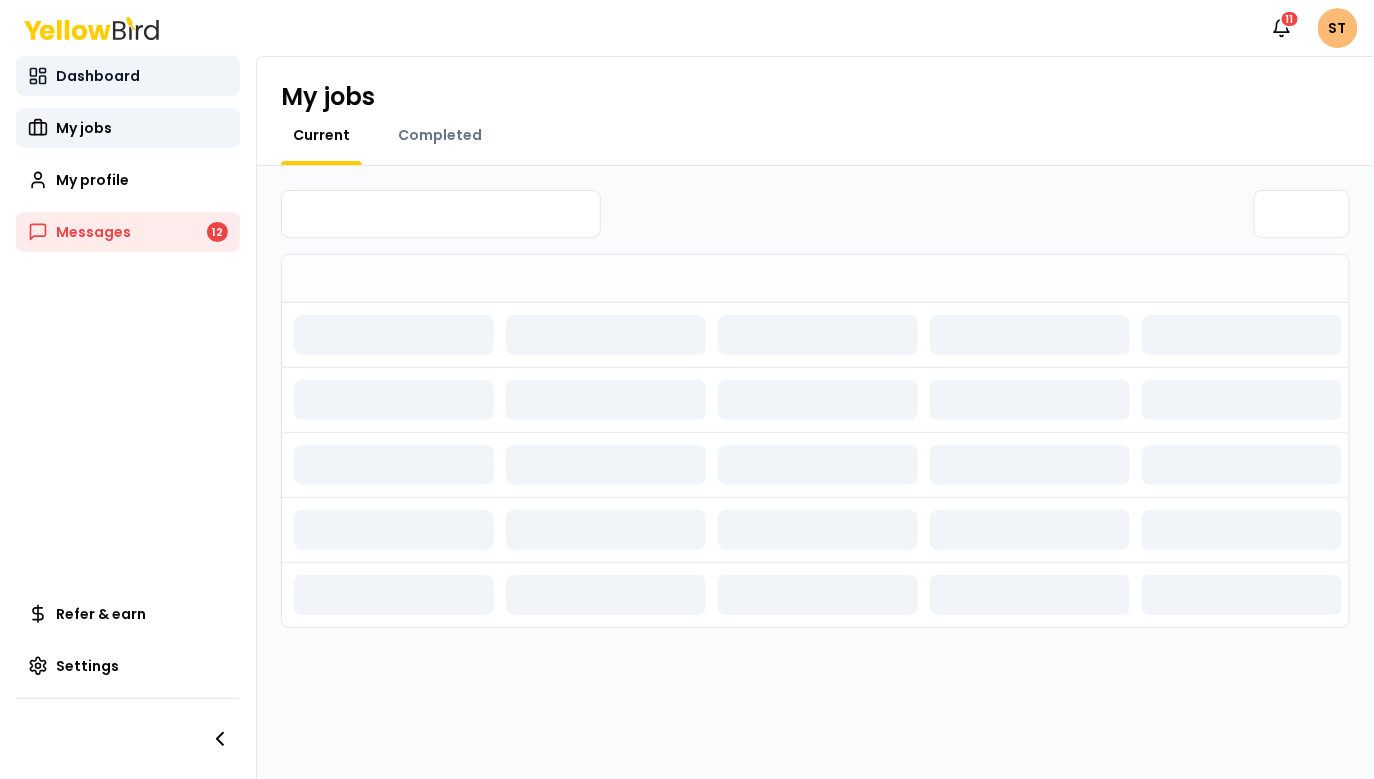 click on "Dashboard" at bounding box center (98, 76) 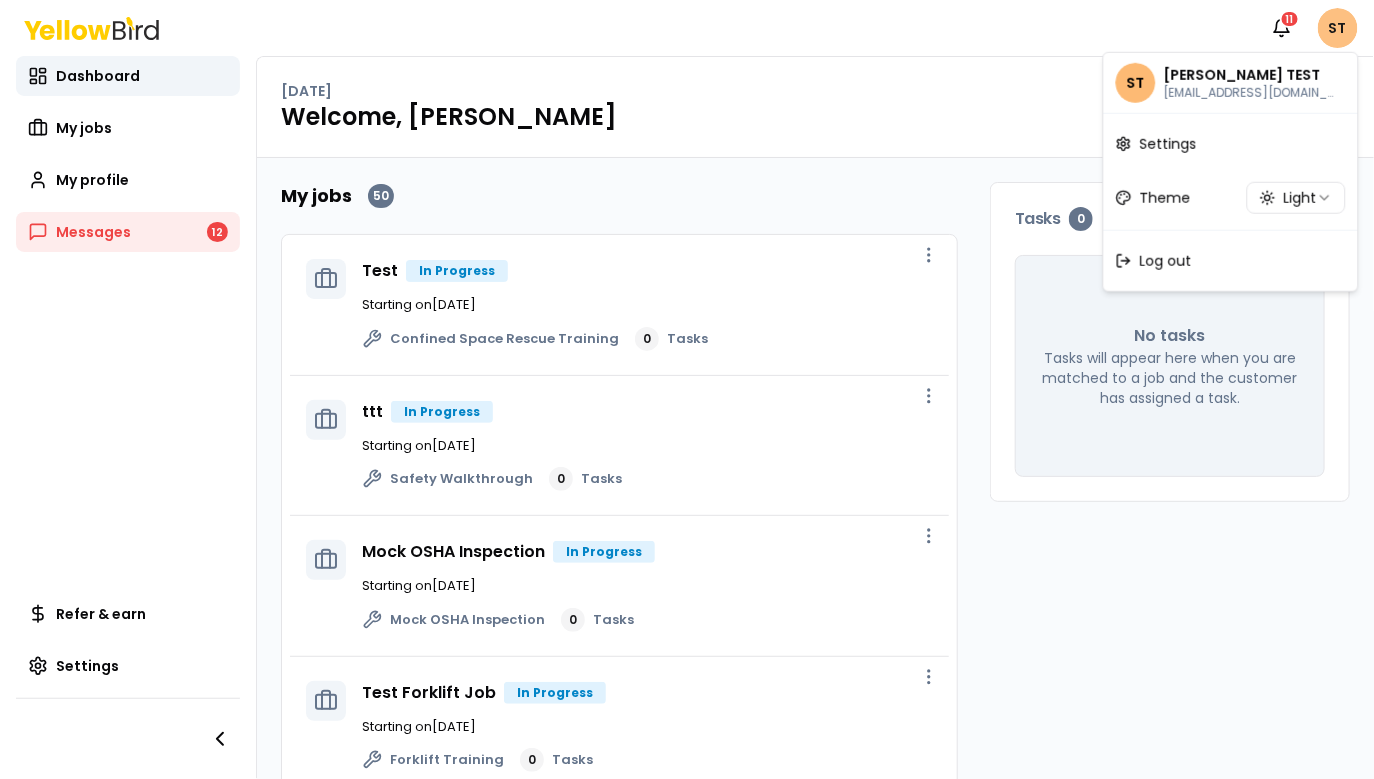 click on "Notifications 11 ST Dashboard My jobs My profile Messages 12 Refer & earn Settings Friday, July 18 Welcome, SCOTT My jobs 50 Test In Progress Starting on  Sep 26 Confined Space Rescue Training 0 Tasks ttt In Progress Starting on  Oct 29 Safety Walkthrough 0 Tasks Mock OSHA Inspection In Progress Starting on  Nov 8 Mock OSHA Inspection 0 Tasks Test Forklift Job In Progress Starting on  Nov 13 Forklift Training 0 Tasks Scott's Test OSHA 10 Training 6 students In Progress Starting on  Nov 13 OSHA 10 Training 0 Tasks Dealership Concierge Onboarding - rooftop_name (New York, NY) In Progress Starting on  Dec 12 EHS Safety Walkthrough 0 Tasks LOTO/Electrical Safety Awareness Training In Progress Starting on  Nov 28 LOTO/Electrical Safety Awareness Training 0 Tasks IH Assessment In Progress Starting on  Nov 28 IH Assessment 0 Tasks MSHA Part 46 New Miner Training In Progress Starting on  Nov 29 MSHA Part 46 New Miner Training 0 Tasks Safety Walkthrough Approved Starting on  Nov 29 Safety Walkthrough 0 Tasks" at bounding box center (687, 389) 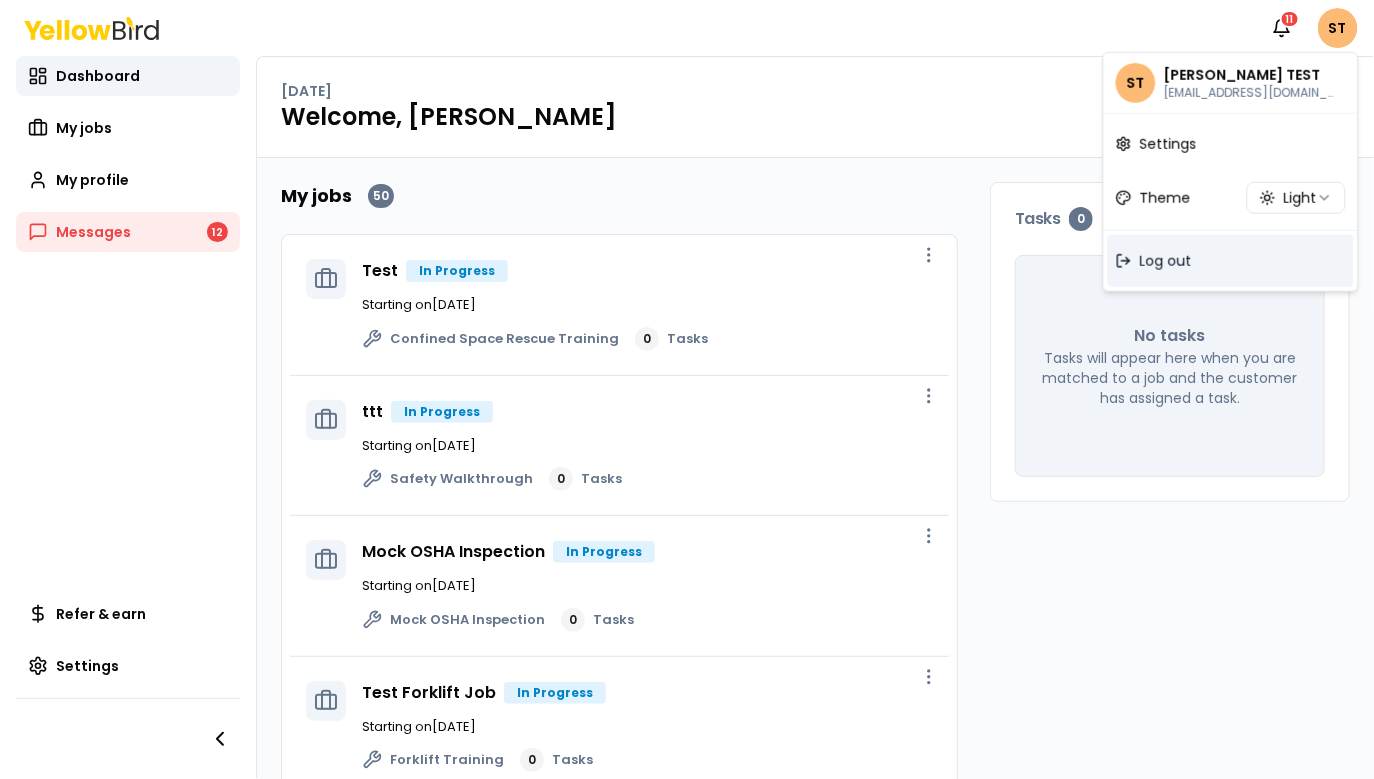 click on "Log out" at bounding box center (1166, 261) 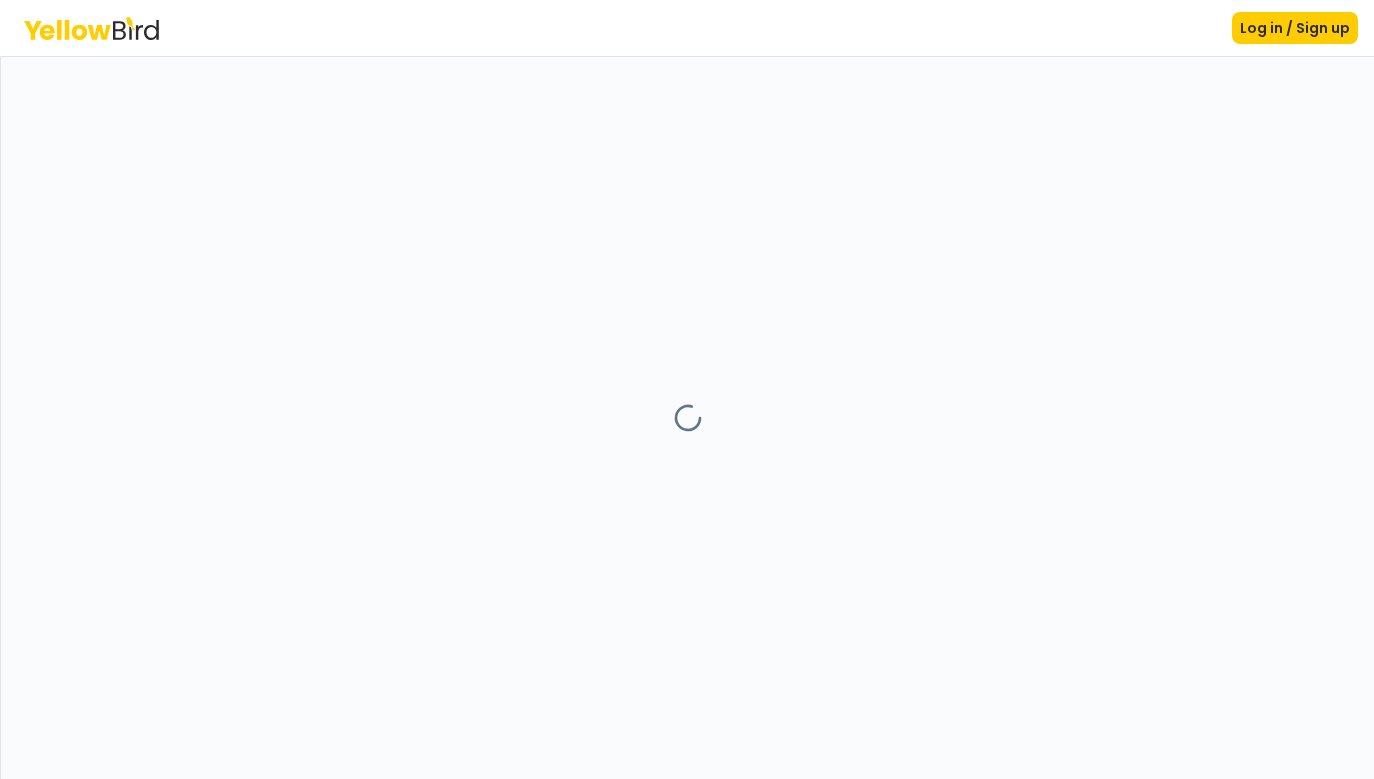 scroll, scrollTop: 0, scrollLeft: 0, axis: both 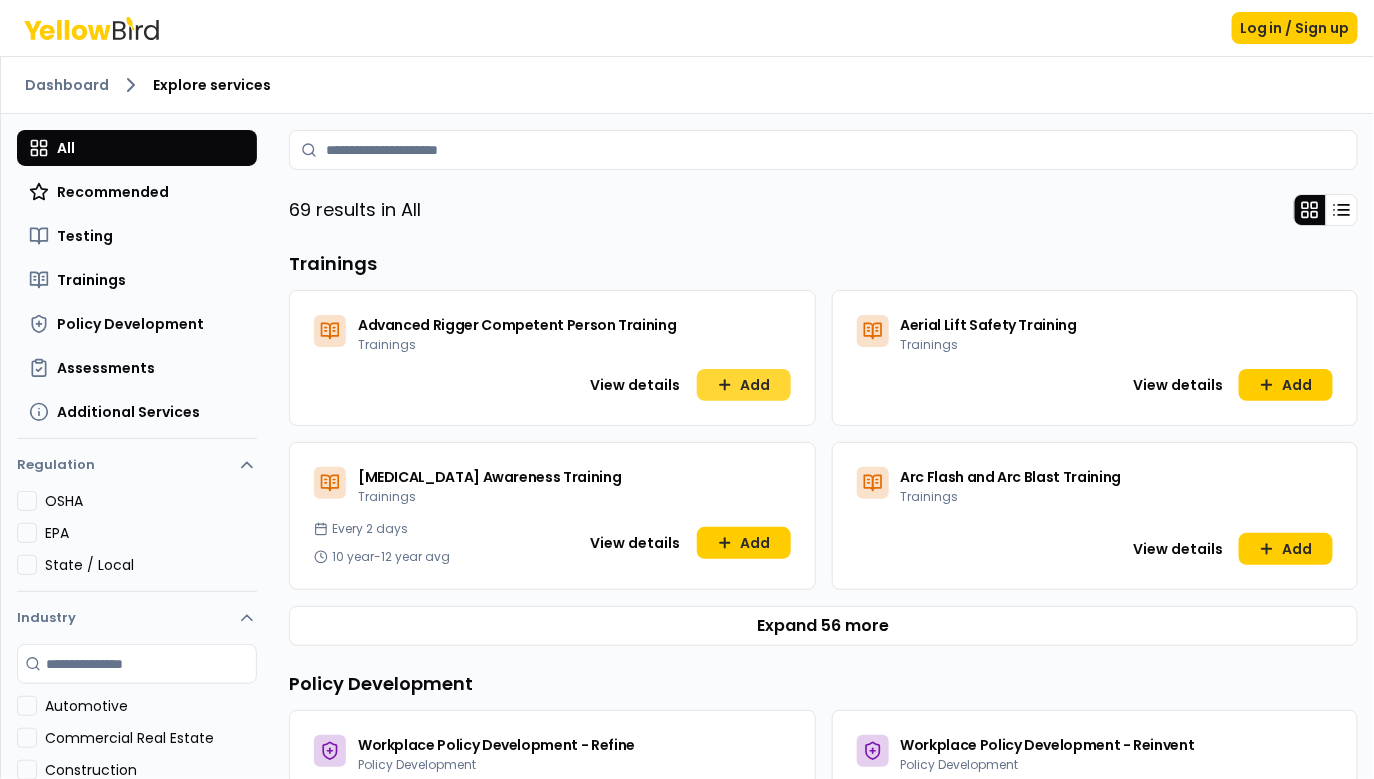 click on "Add" at bounding box center [744, 385] 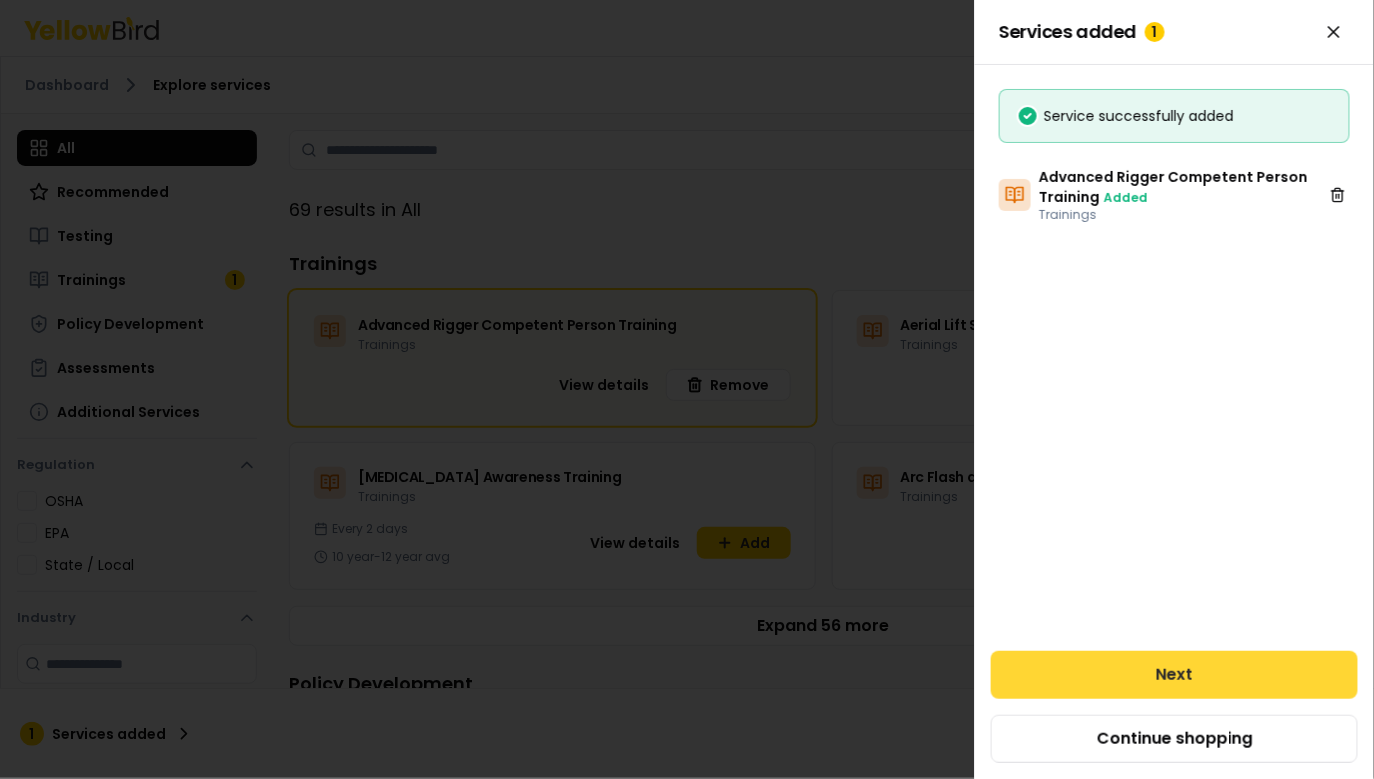click on "Next" at bounding box center (1174, 675) 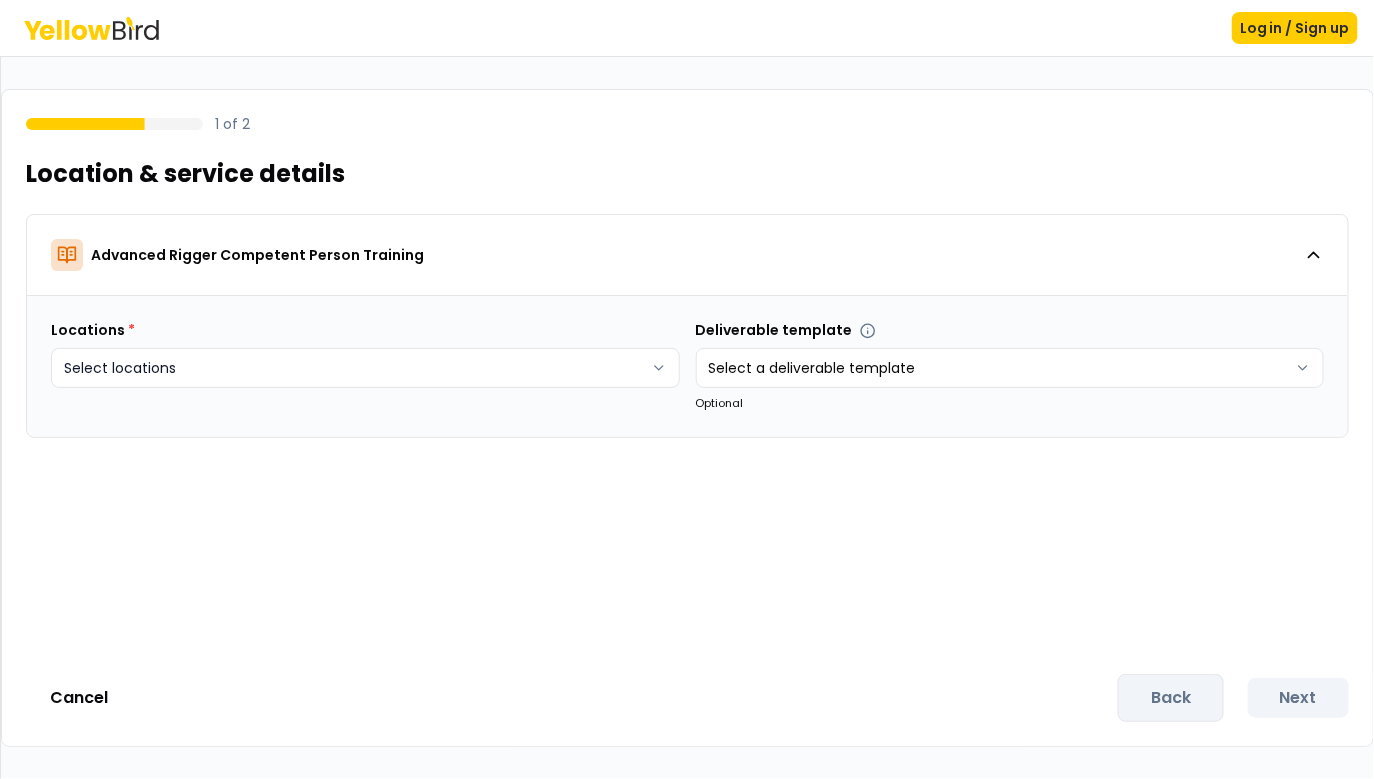 click on "Log in / Sign up 1 of 2 Location & service details Advanced Rigger Competent Person Training Locations   * Select locations Deliverable template   Select a deliverable template Optional Cancel Back Next" at bounding box center (687, 389) 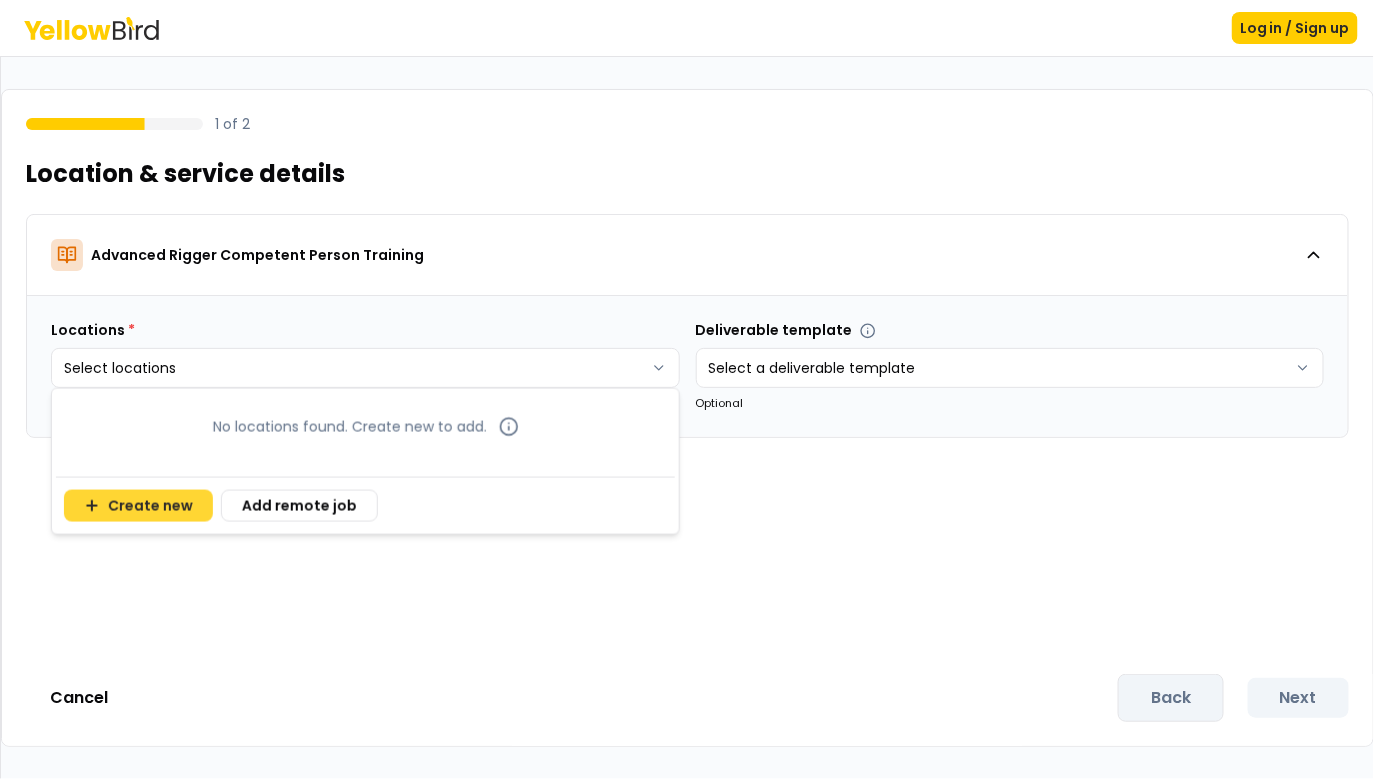 click on "Create new" at bounding box center (138, 506) 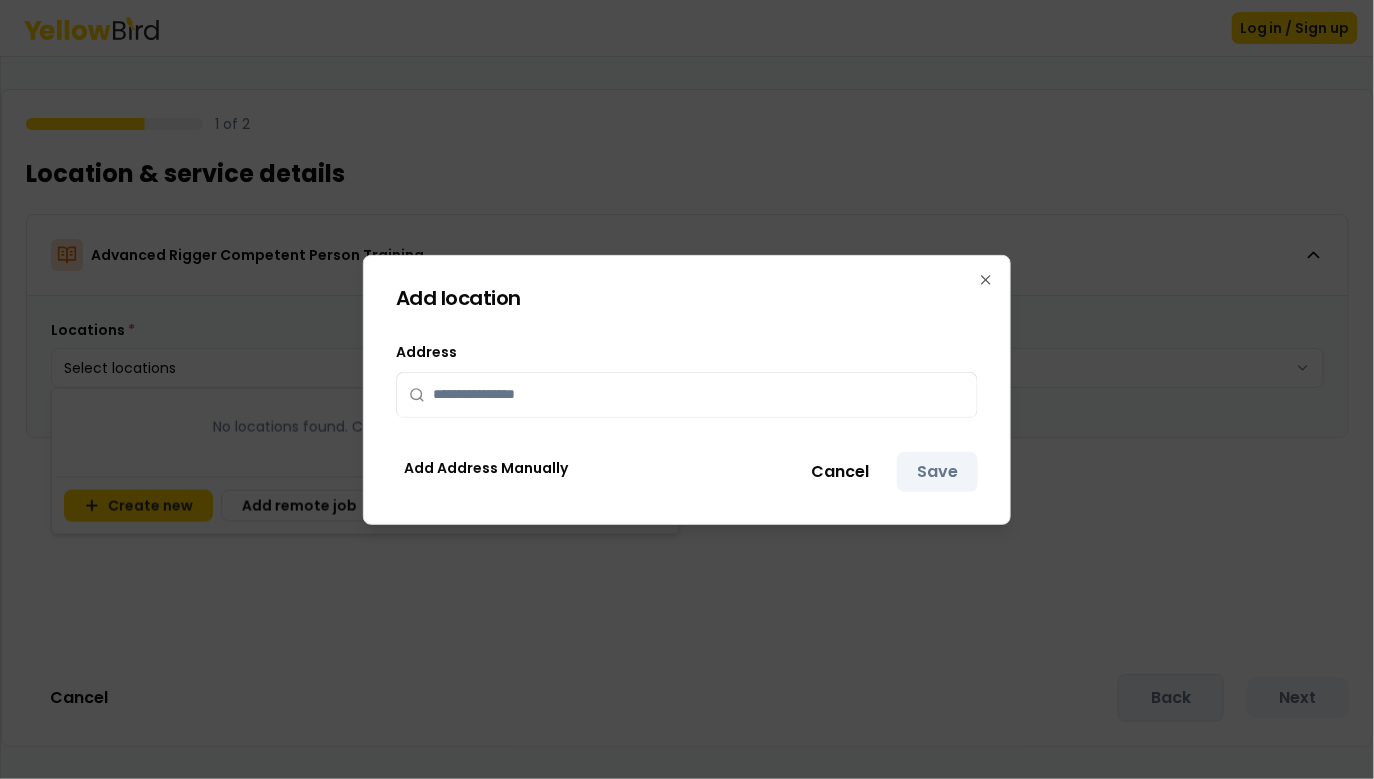 click on "Add Address Manually Cancel Save" at bounding box center (687, 472) 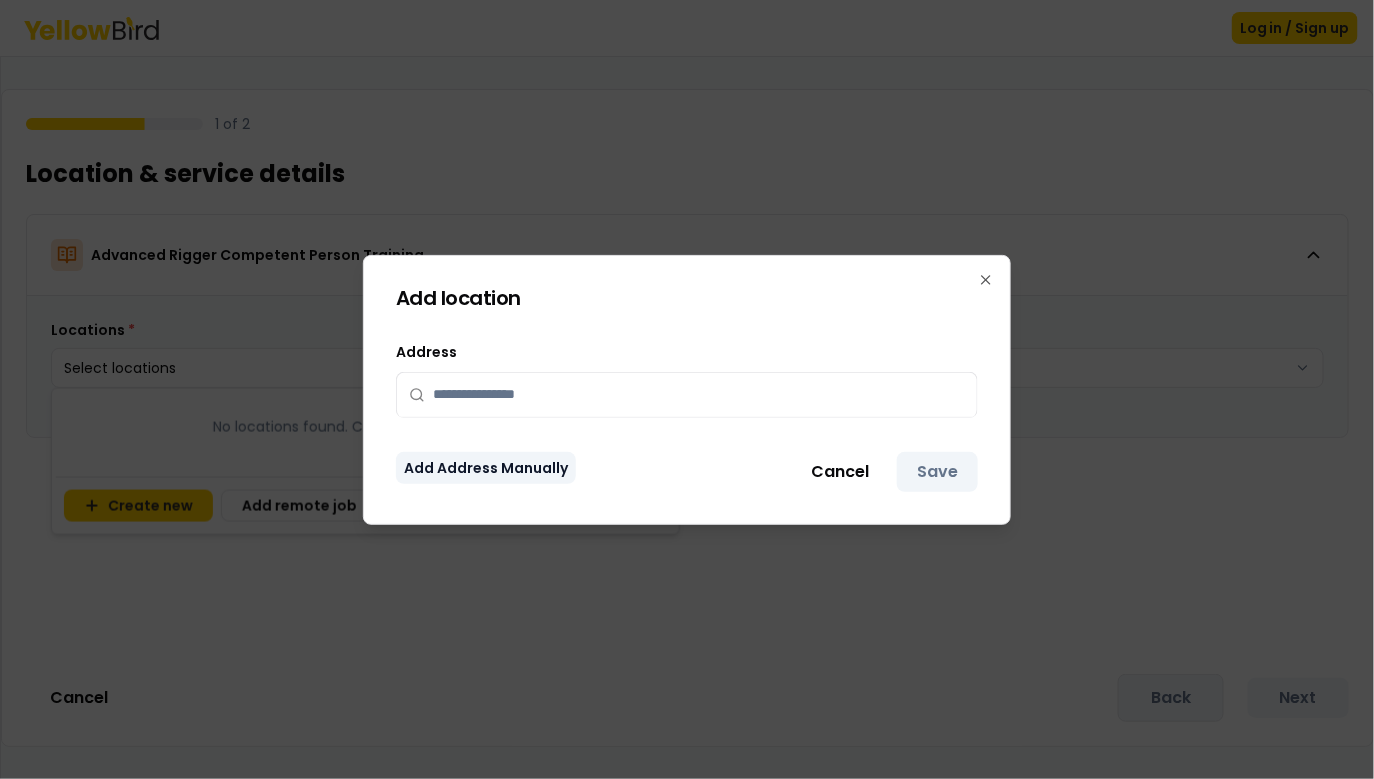 click on "Add Address Manually" at bounding box center (486, 468) 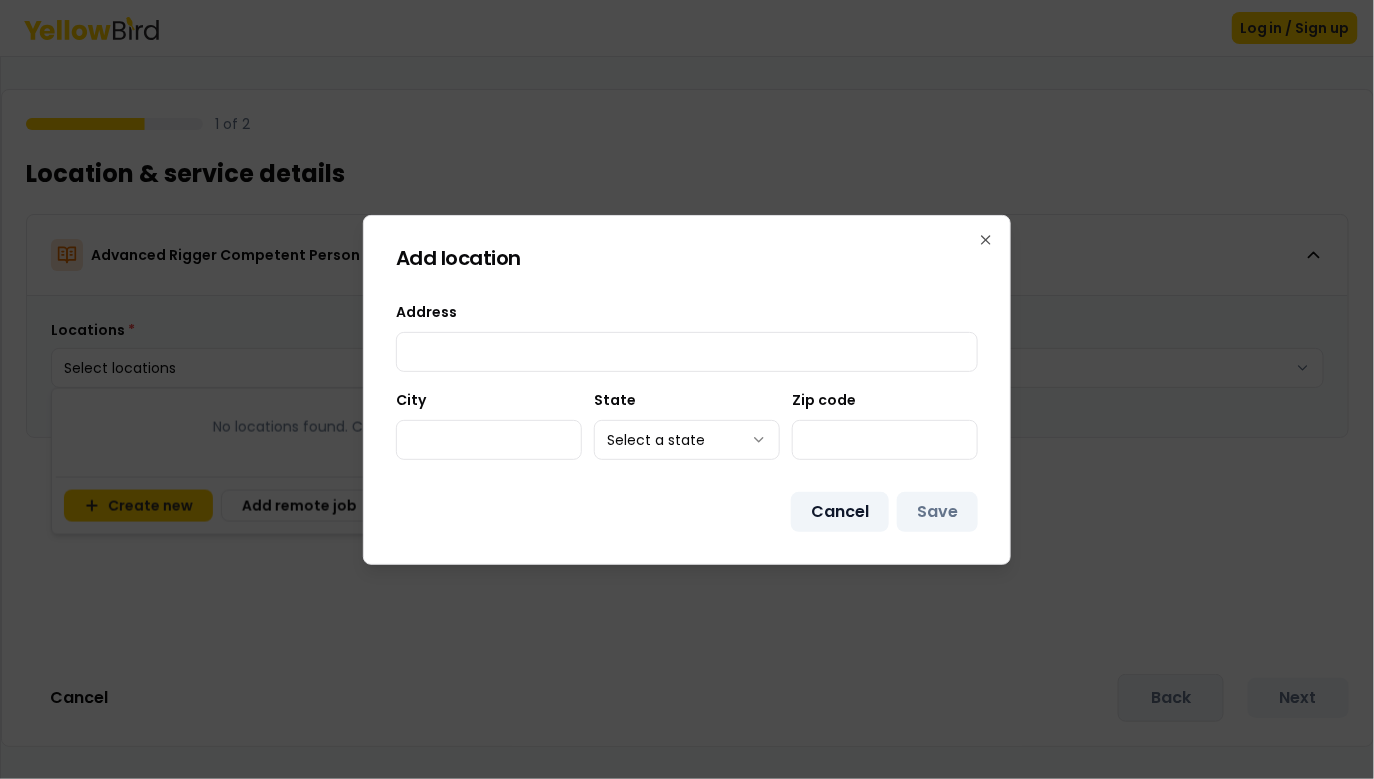 click on "Cancel" at bounding box center [840, 512] 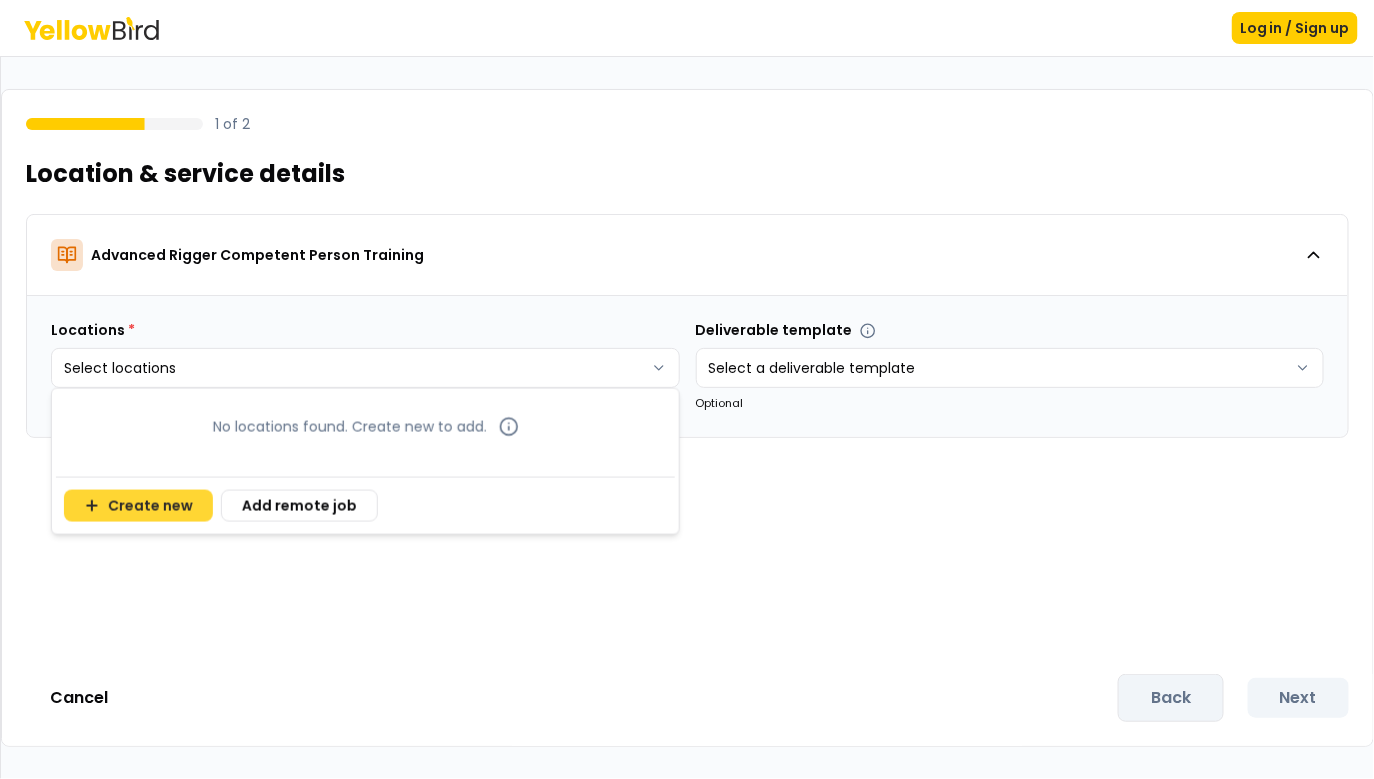 click on "Create new" at bounding box center (138, 506) 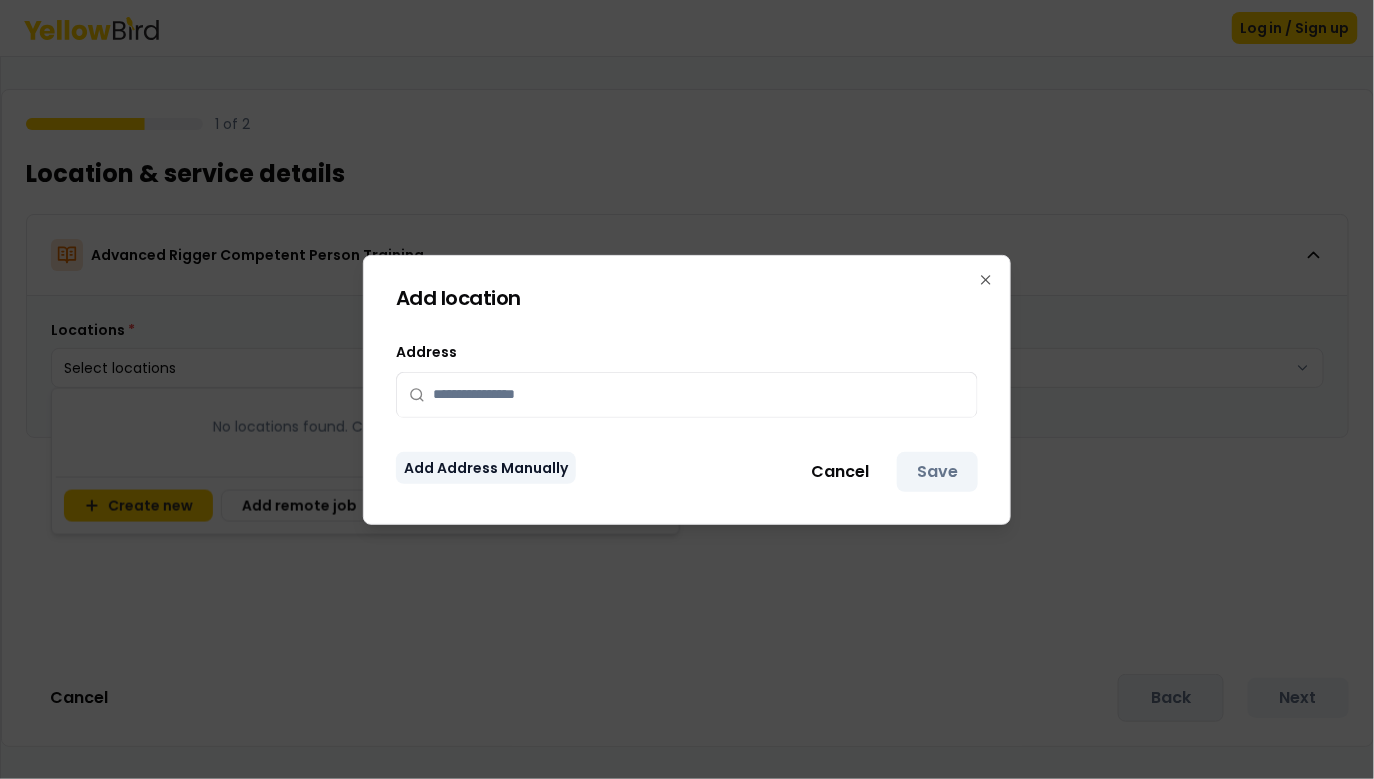 click on "Add Address Manually" at bounding box center [486, 468] 